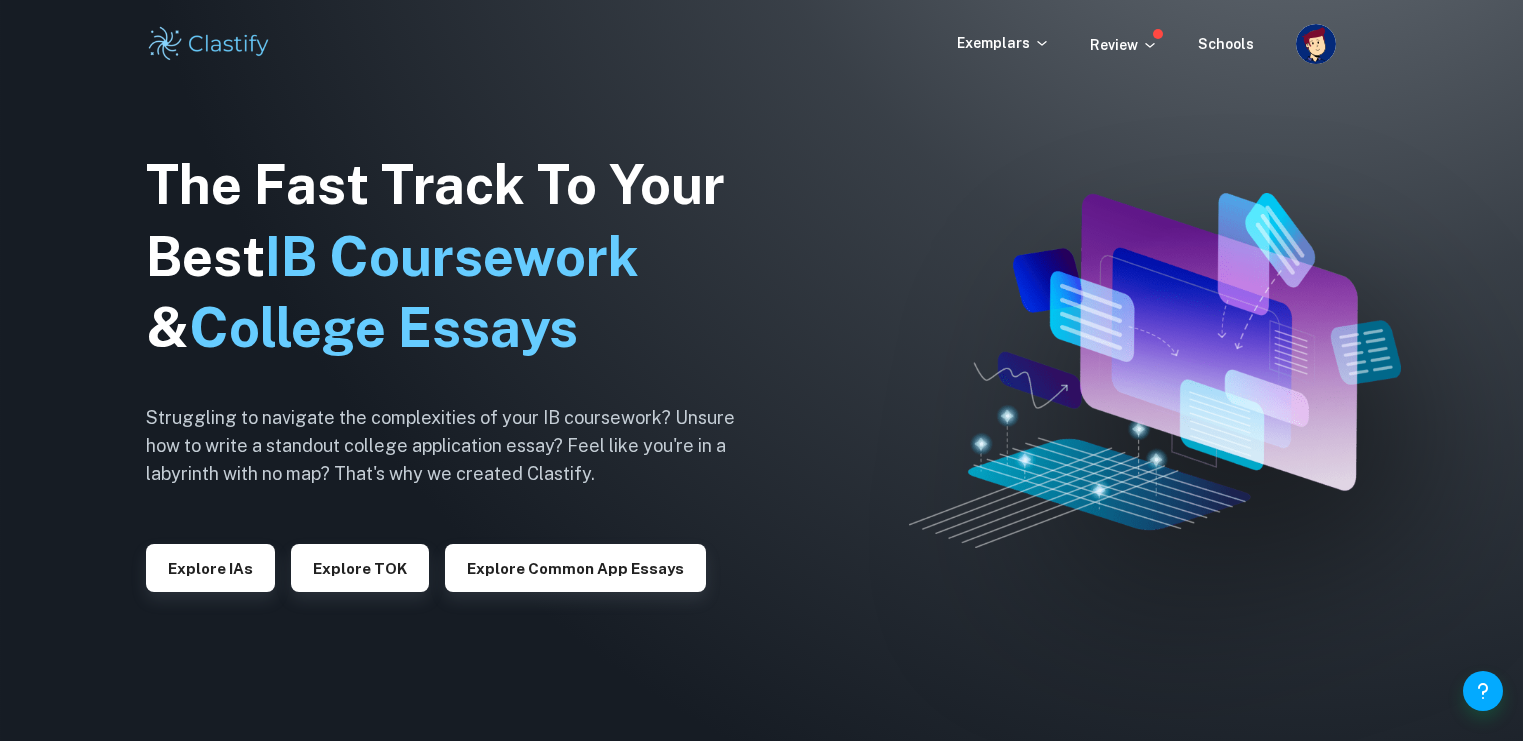 scroll, scrollTop: 0, scrollLeft: 0, axis: both 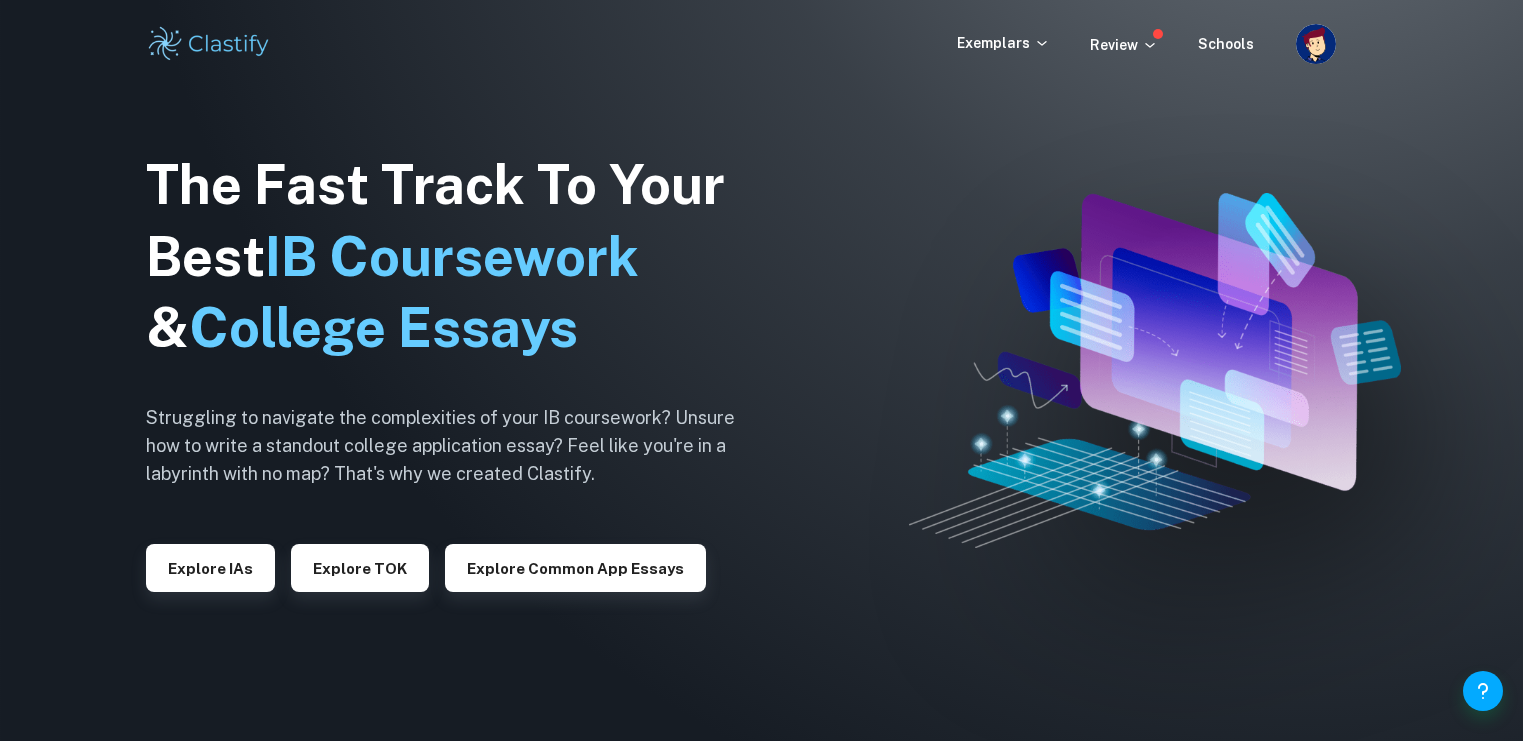 click on "Explore IAs" at bounding box center (210, 560) 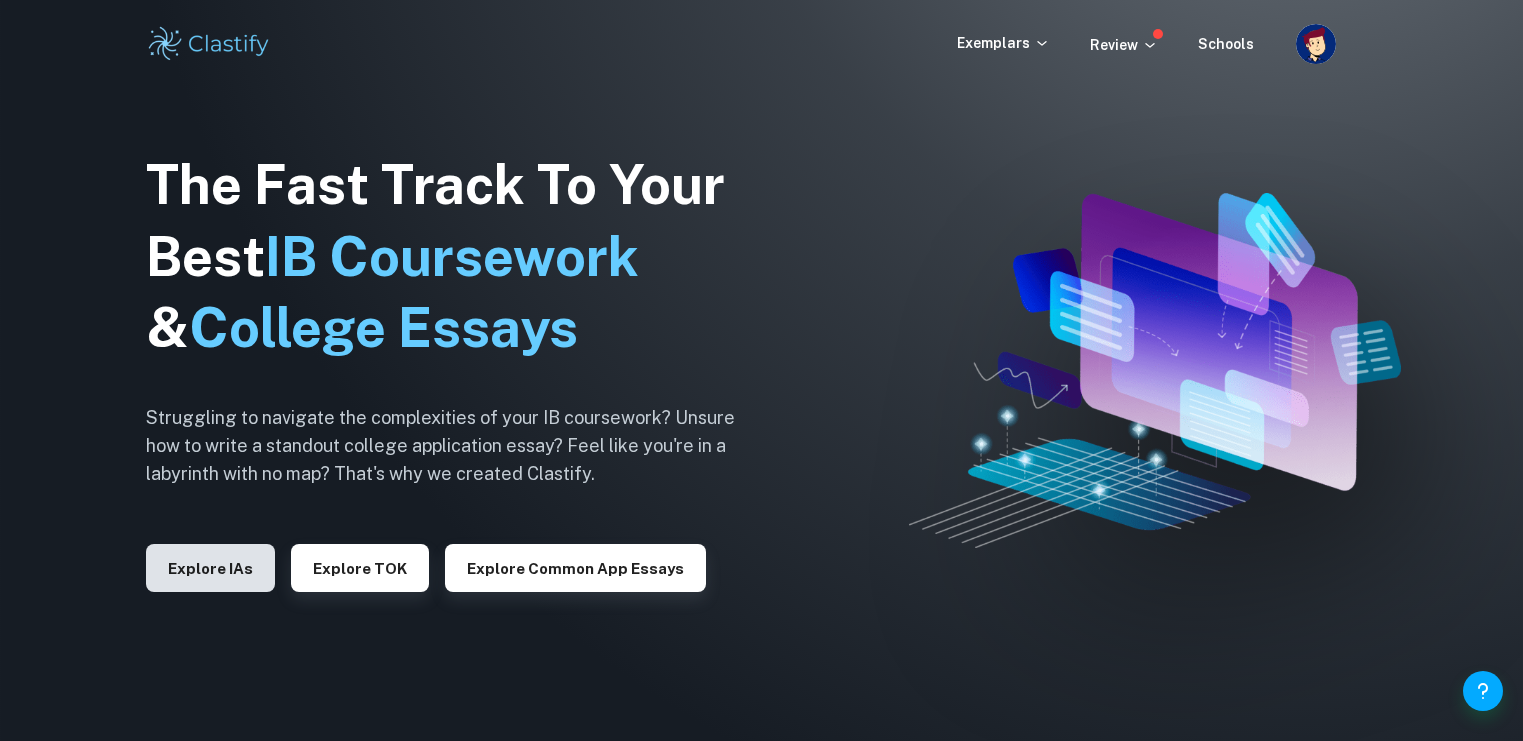 click on "Explore IAs" at bounding box center [210, 568] 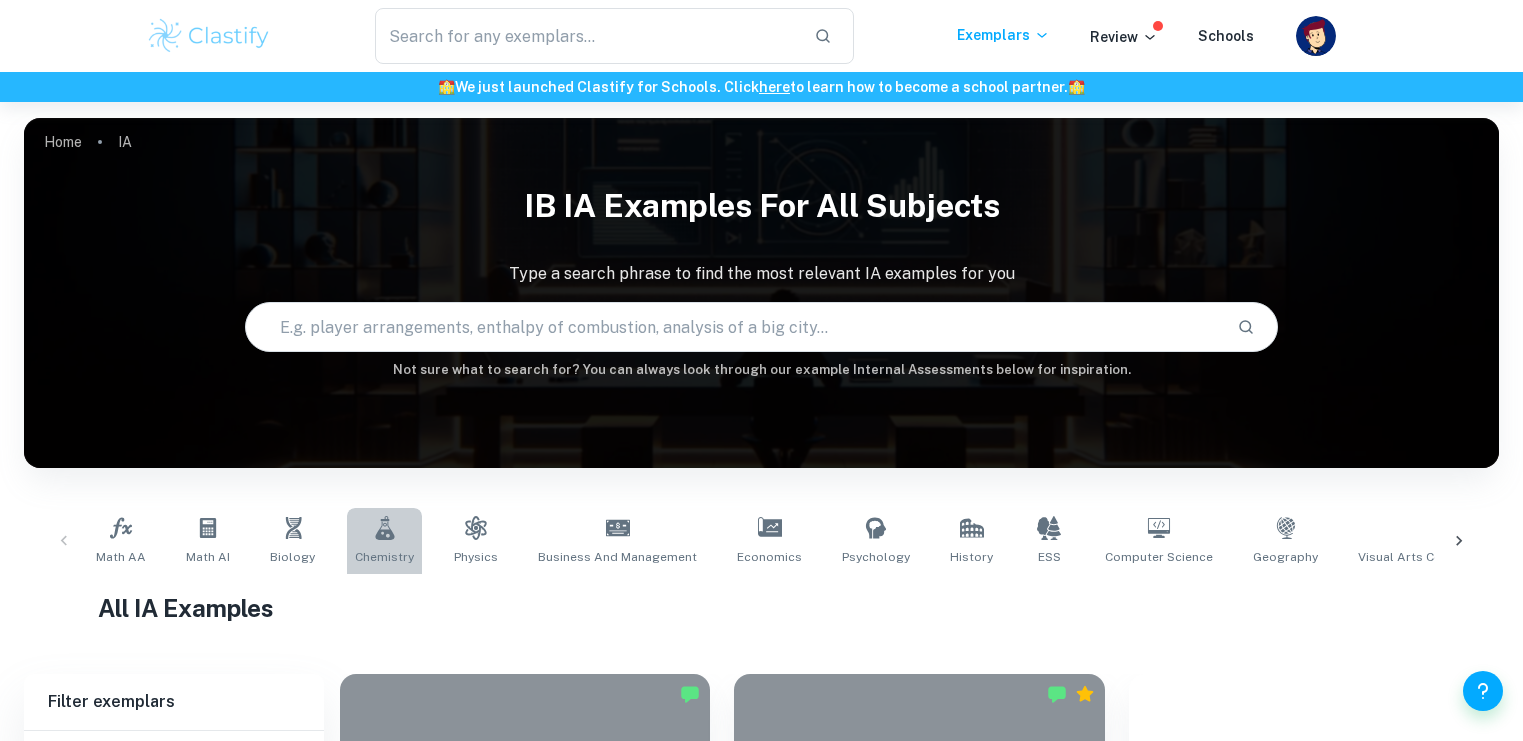 click on "Chemistry" at bounding box center (384, 541) 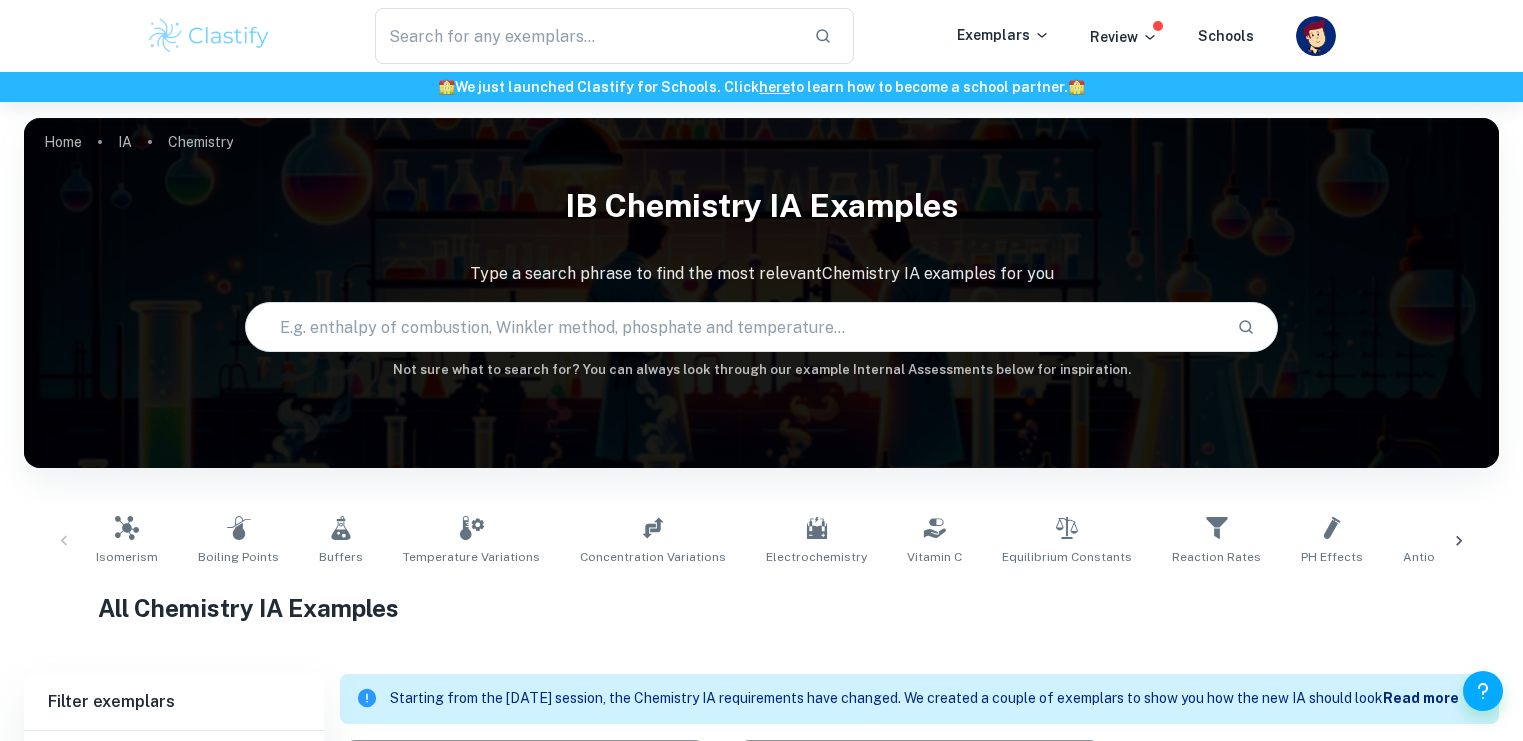 click at bounding box center (733, 327) 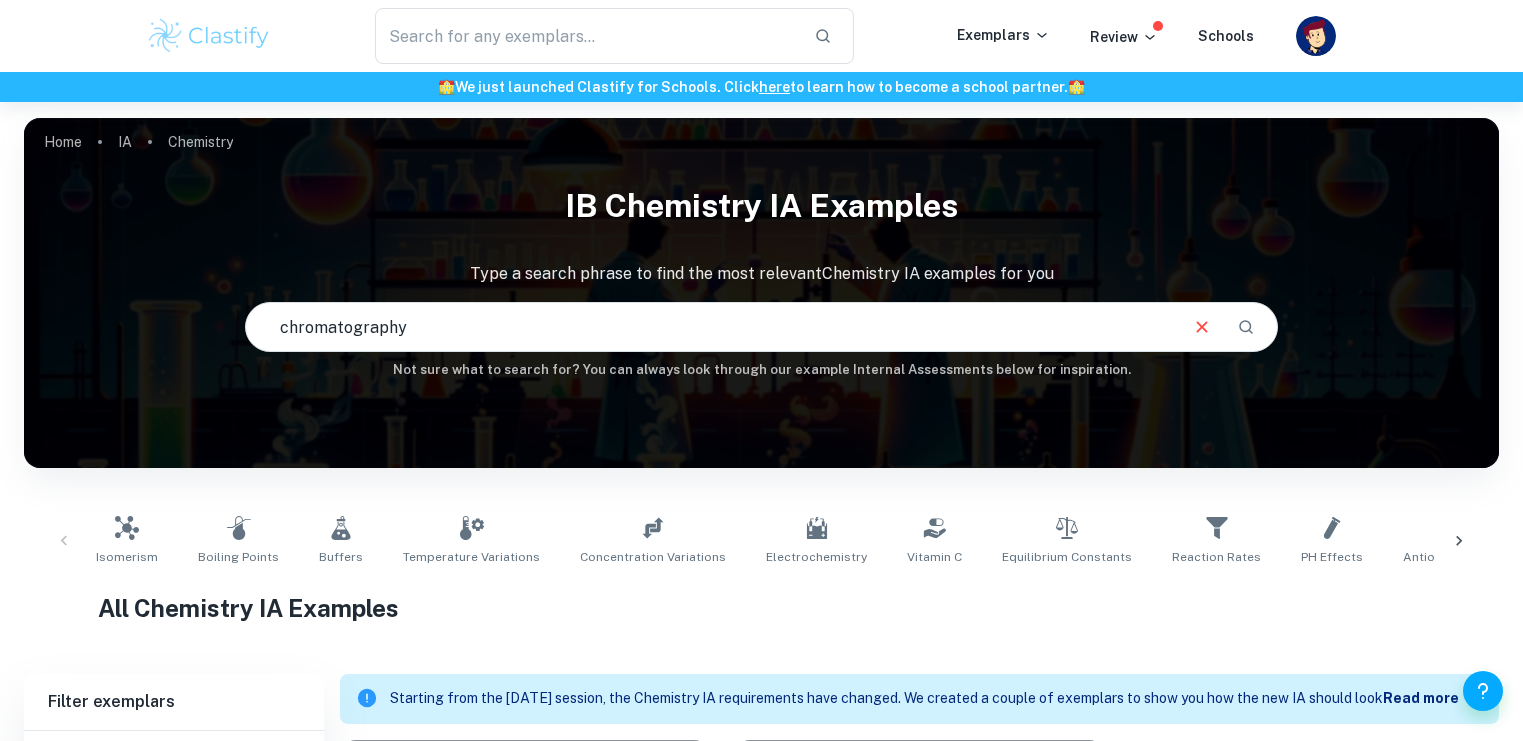 type on "chromatography" 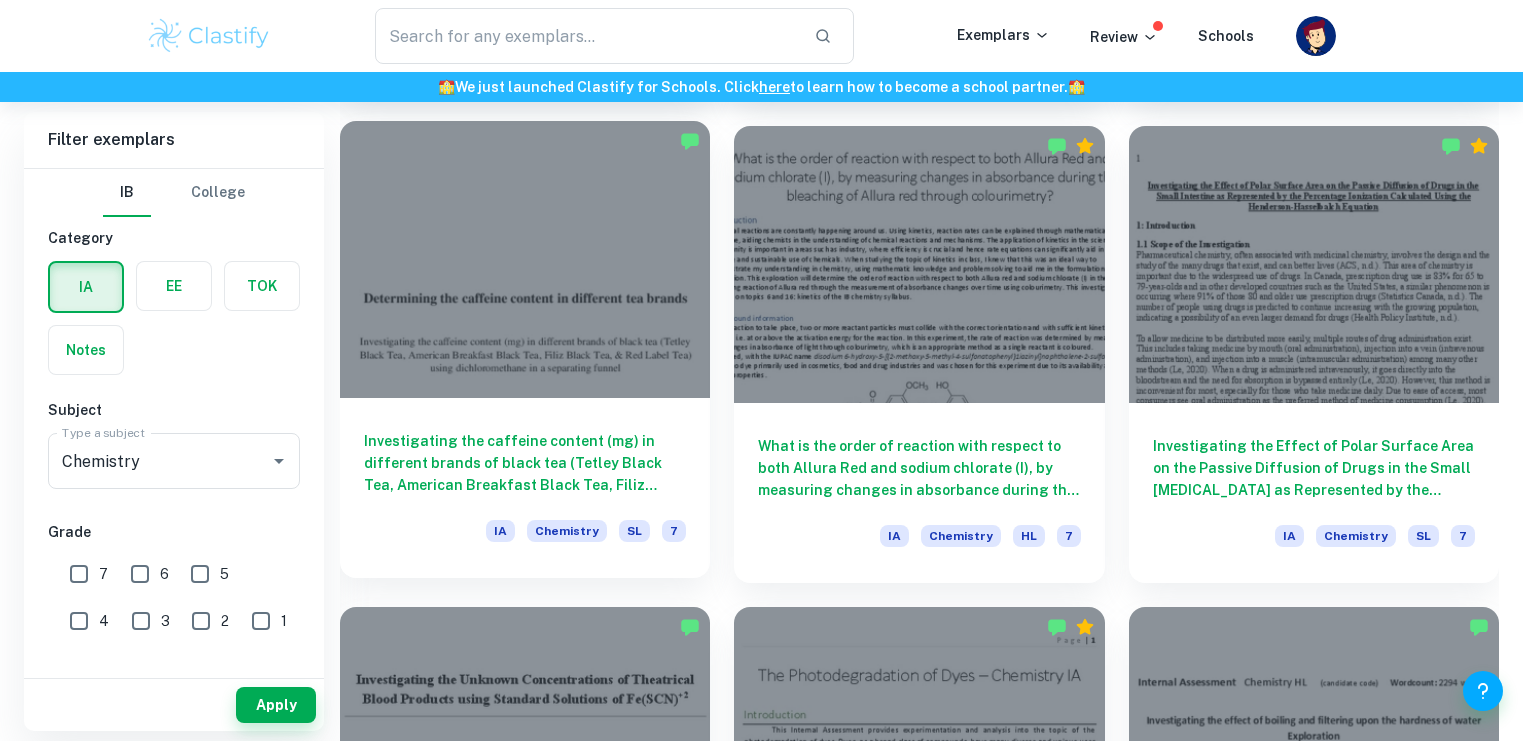 scroll, scrollTop: 1145, scrollLeft: 0, axis: vertical 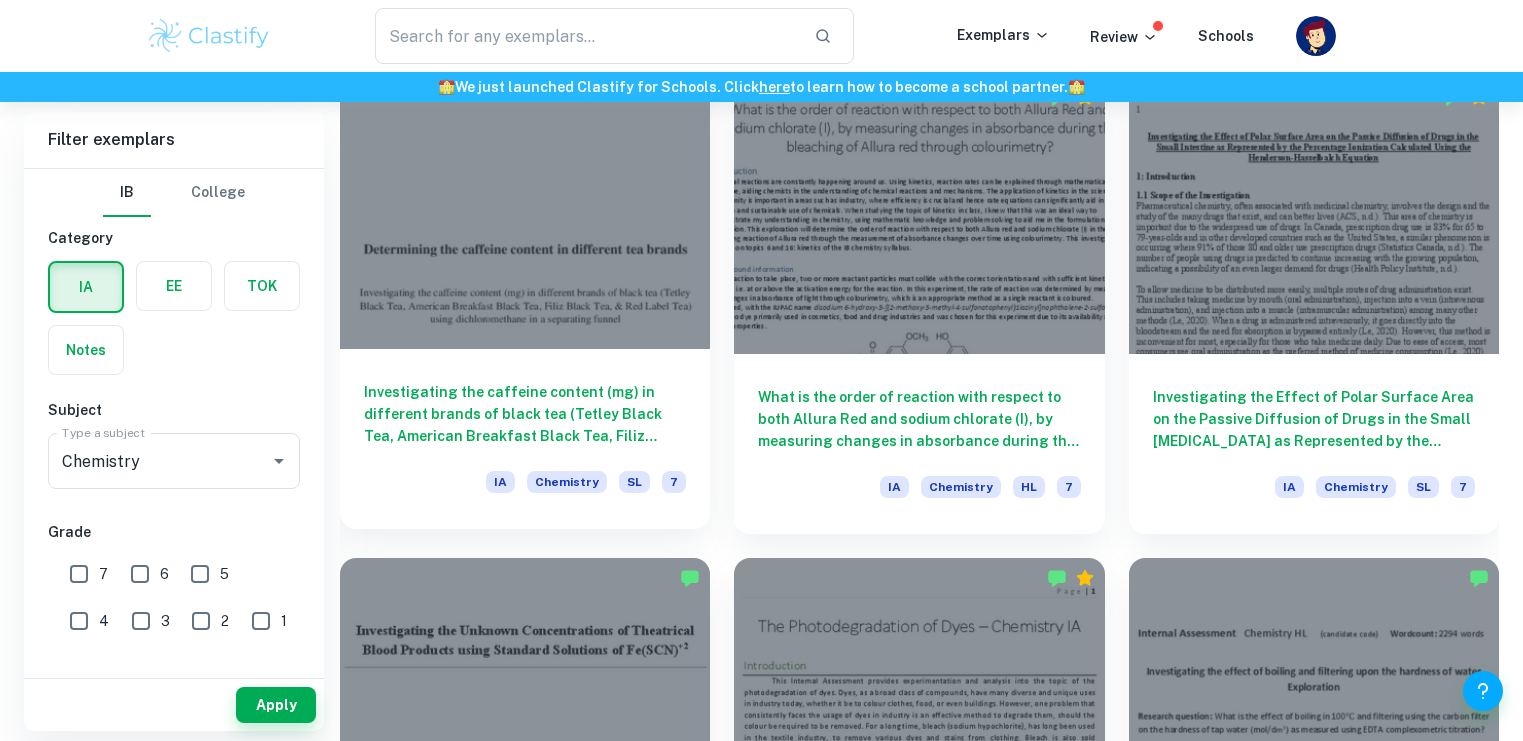 click at bounding box center (525, 211) 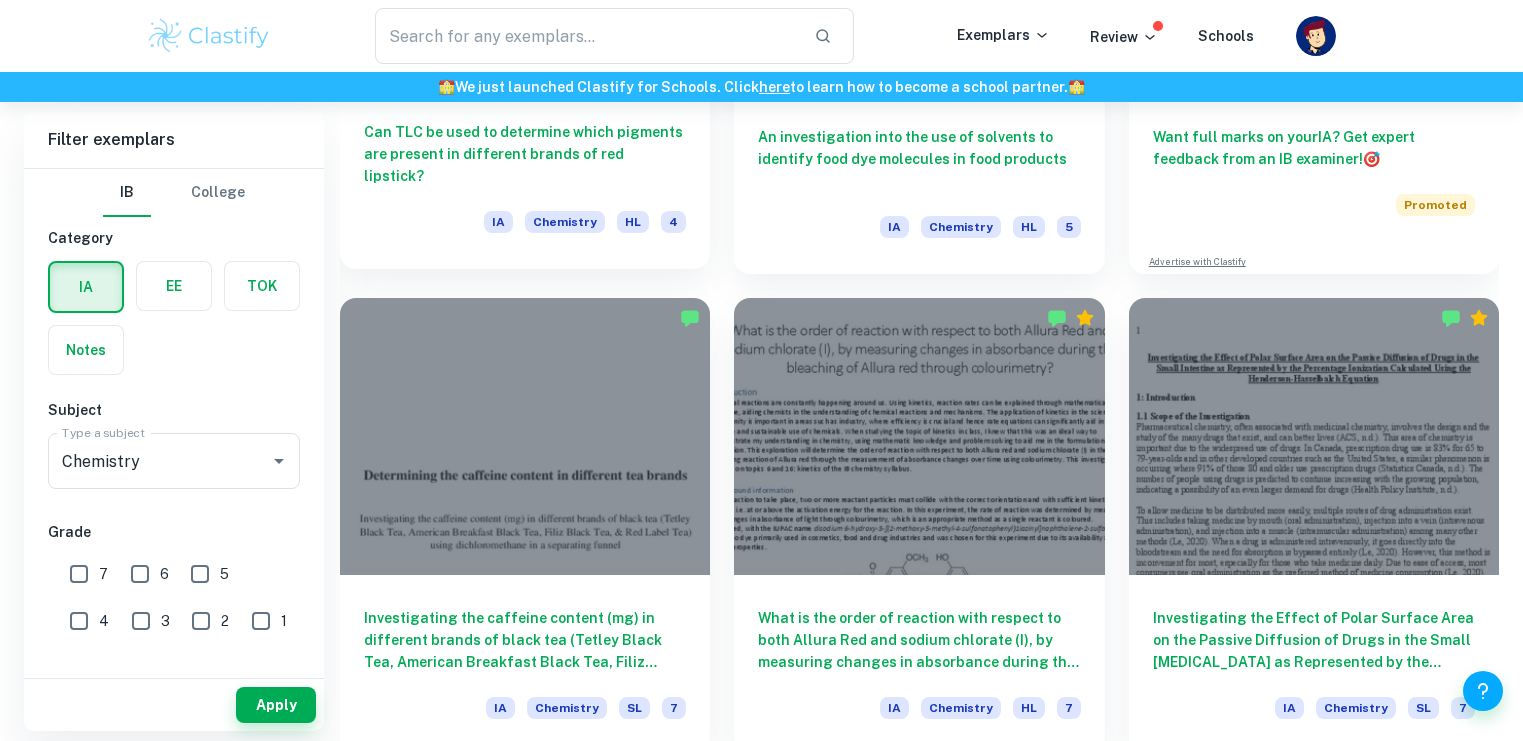 scroll, scrollTop: 961, scrollLeft: 0, axis: vertical 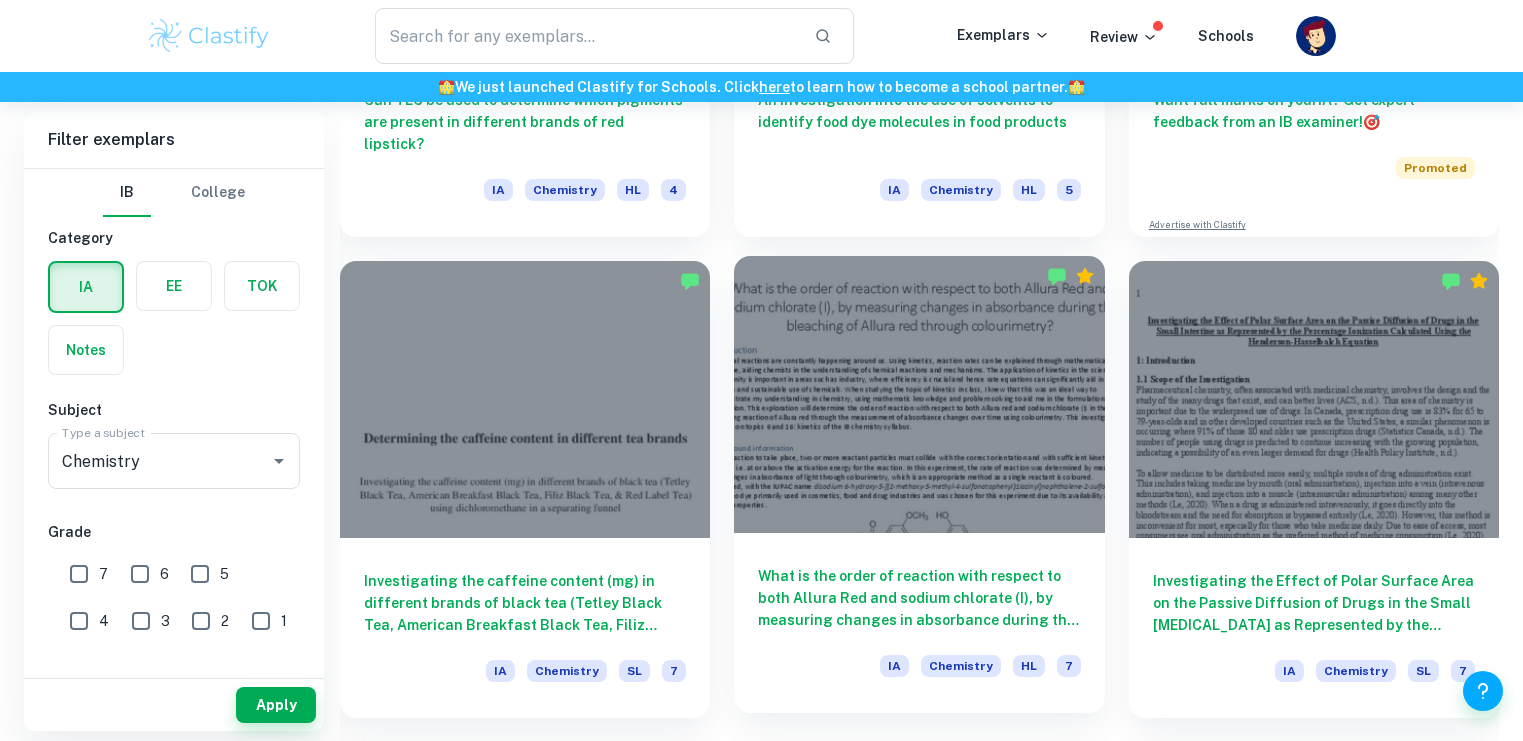click at bounding box center (919, 395) 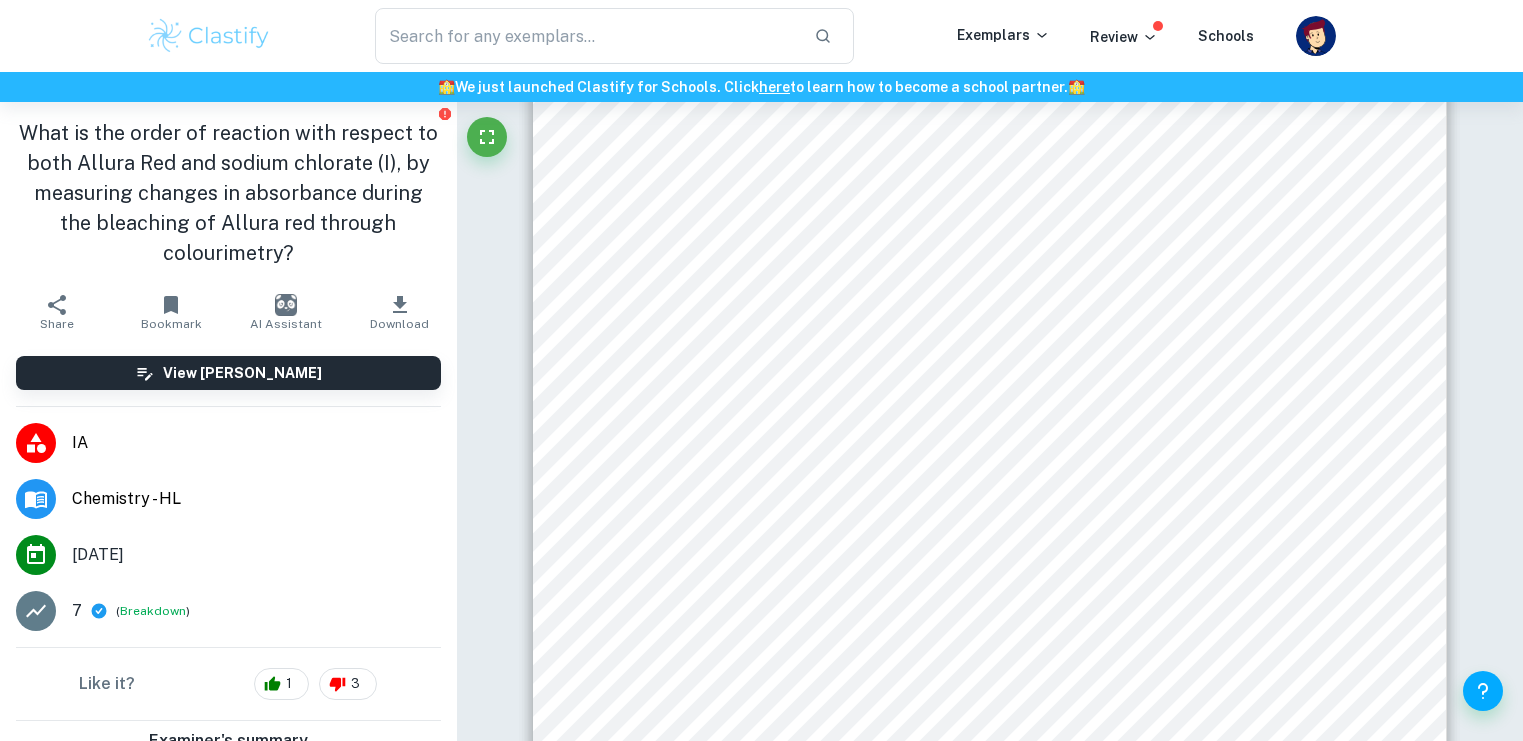 scroll, scrollTop: 284, scrollLeft: 0, axis: vertical 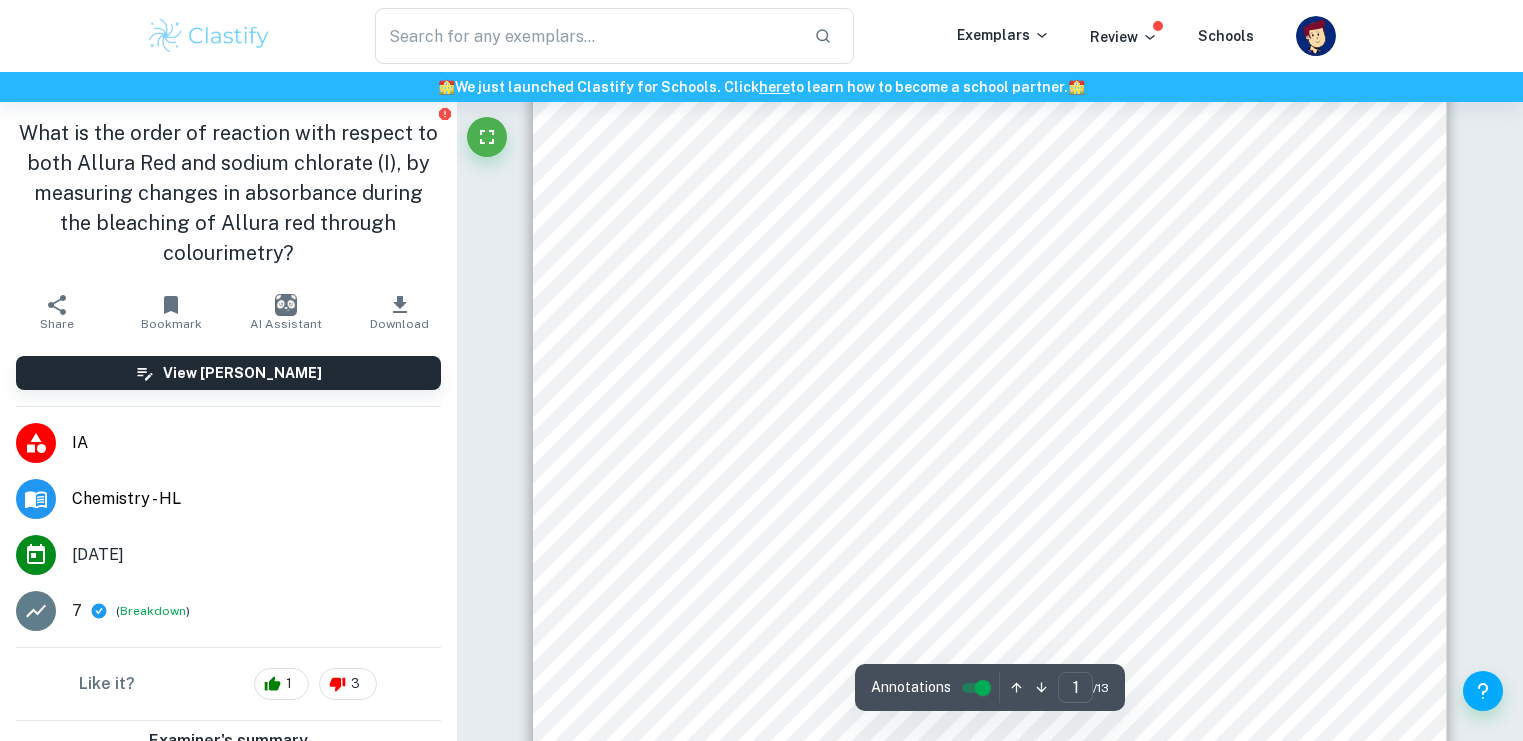 drag, startPoint x: 1076, startPoint y: 450, endPoint x: 1201, endPoint y: 451, distance: 125.004 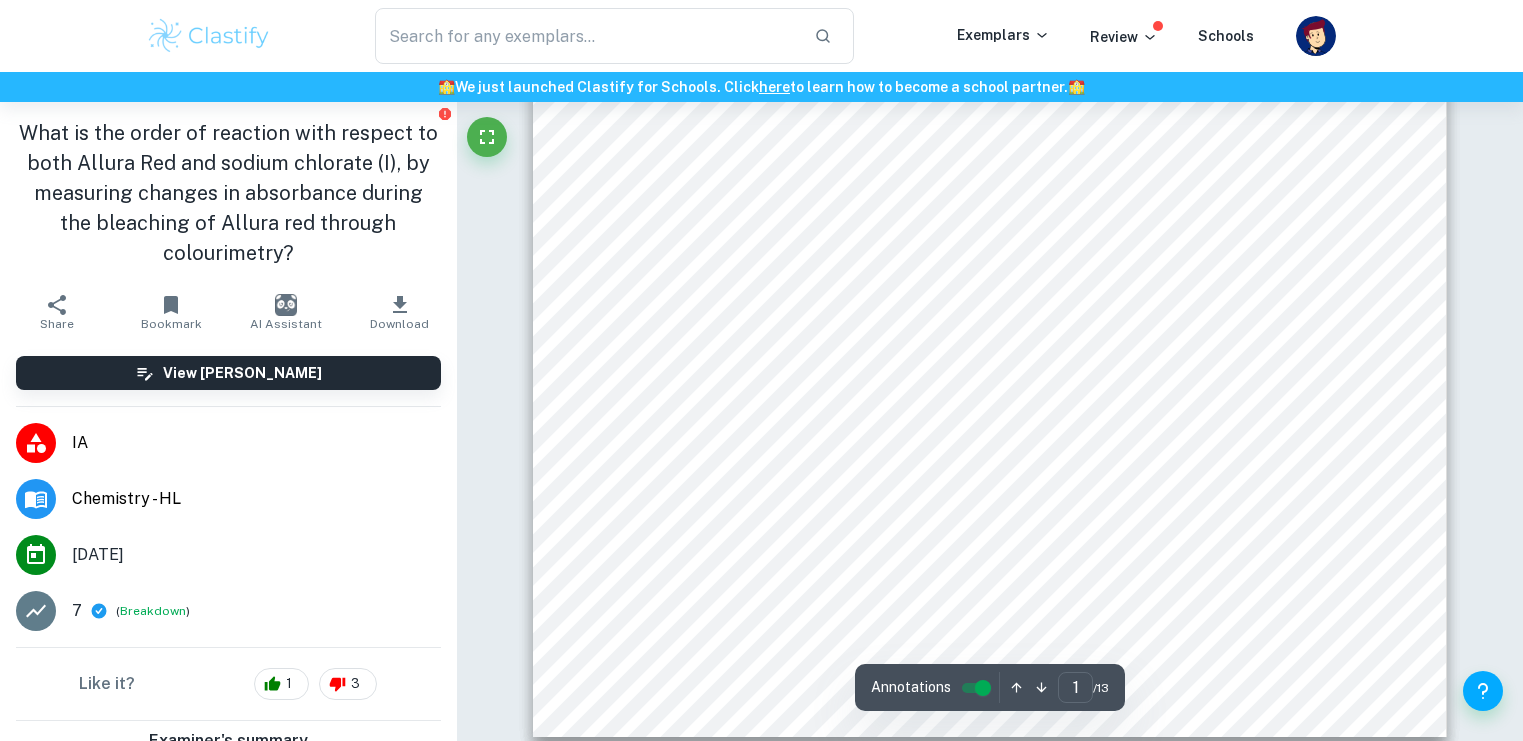 scroll, scrollTop: 669, scrollLeft: 0, axis: vertical 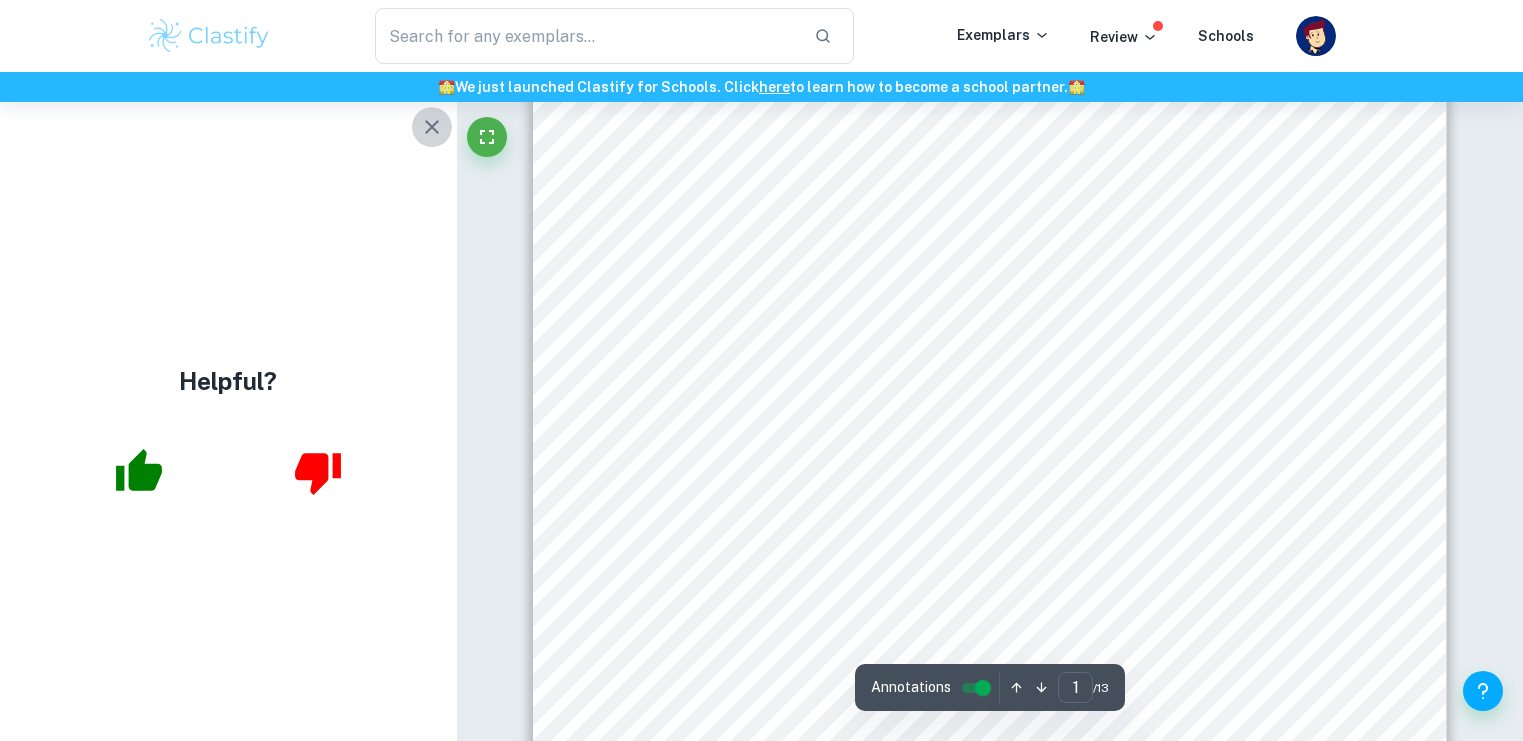 click 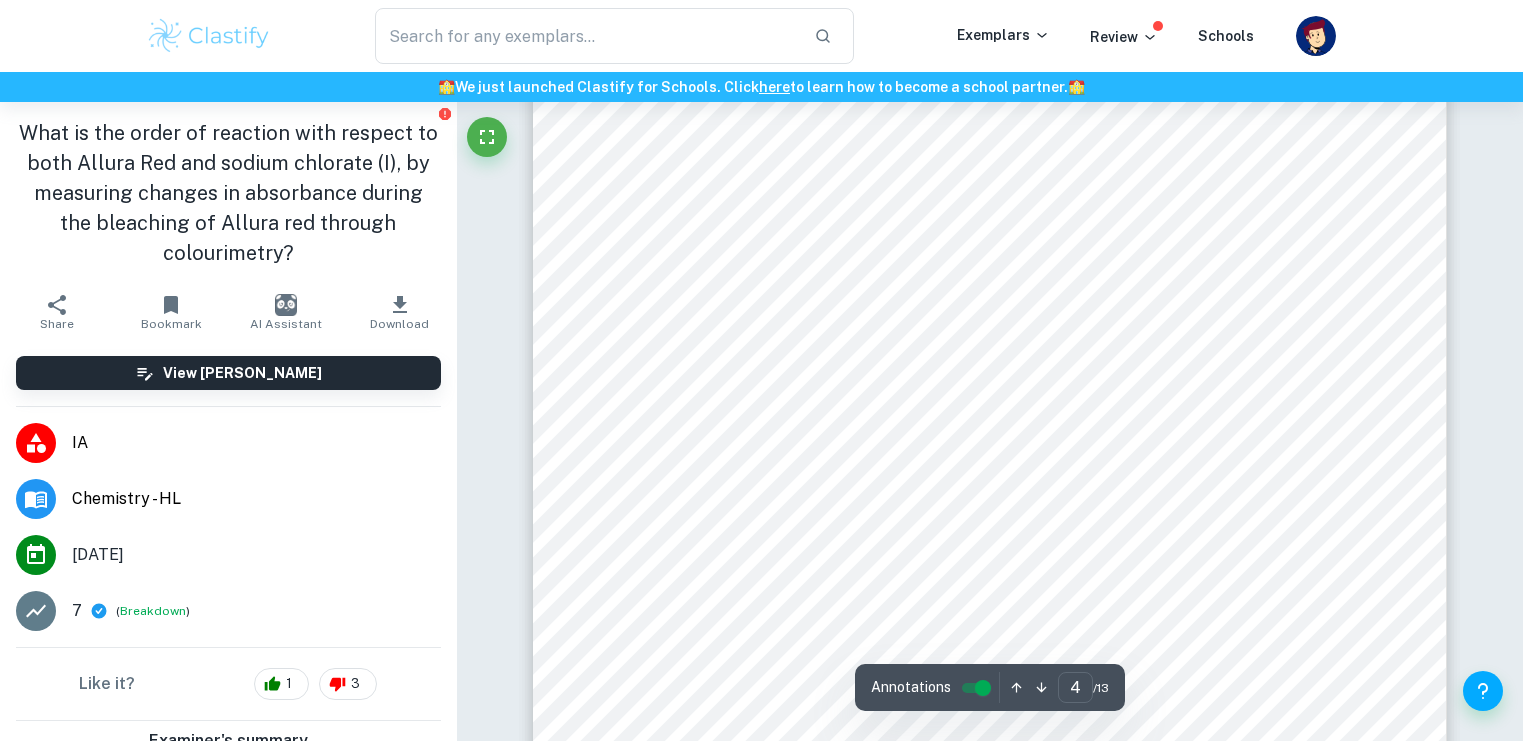 scroll, scrollTop: 4592, scrollLeft: 0, axis: vertical 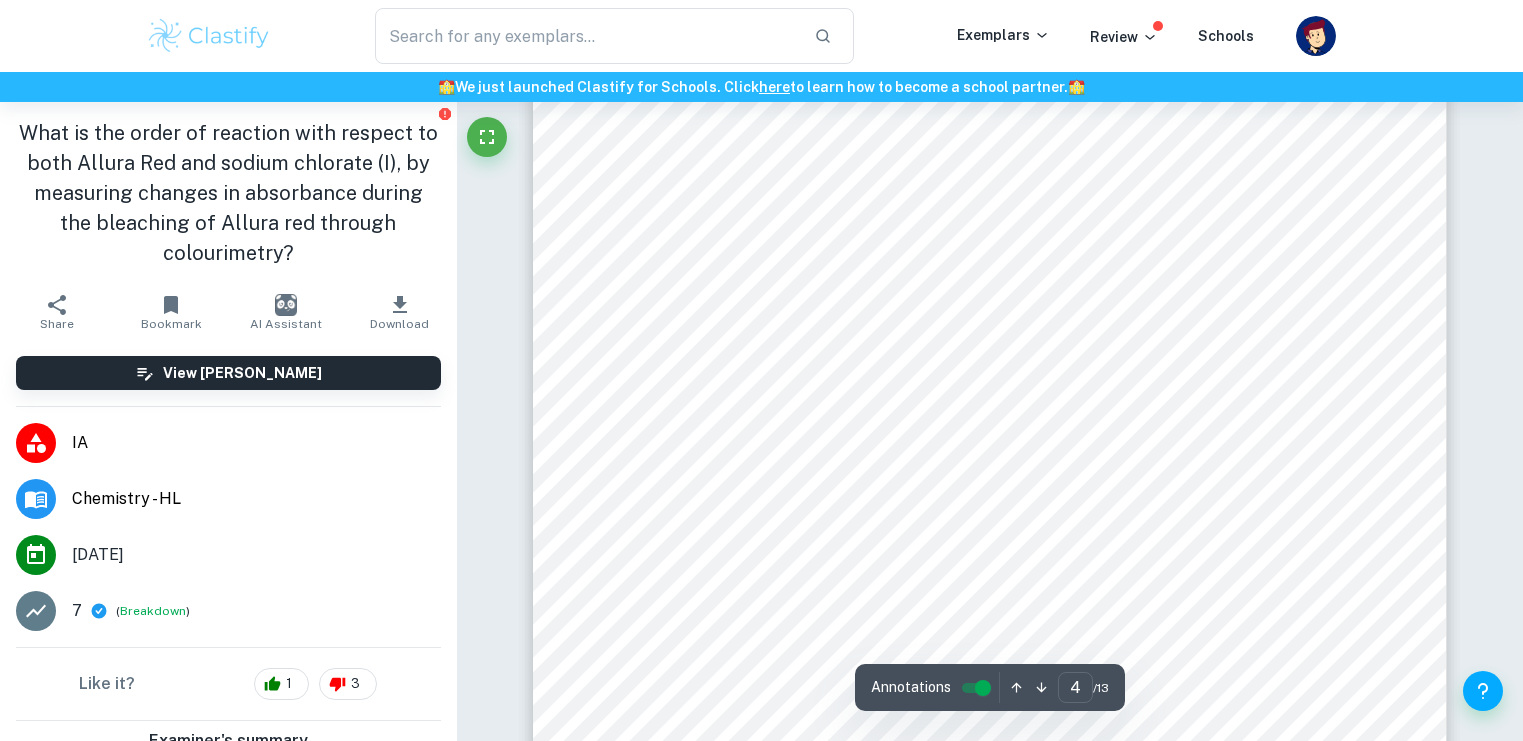drag, startPoint x: 950, startPoint y: 237, endPoint x: 1072, endPoint y: 239, distance: 122.016396 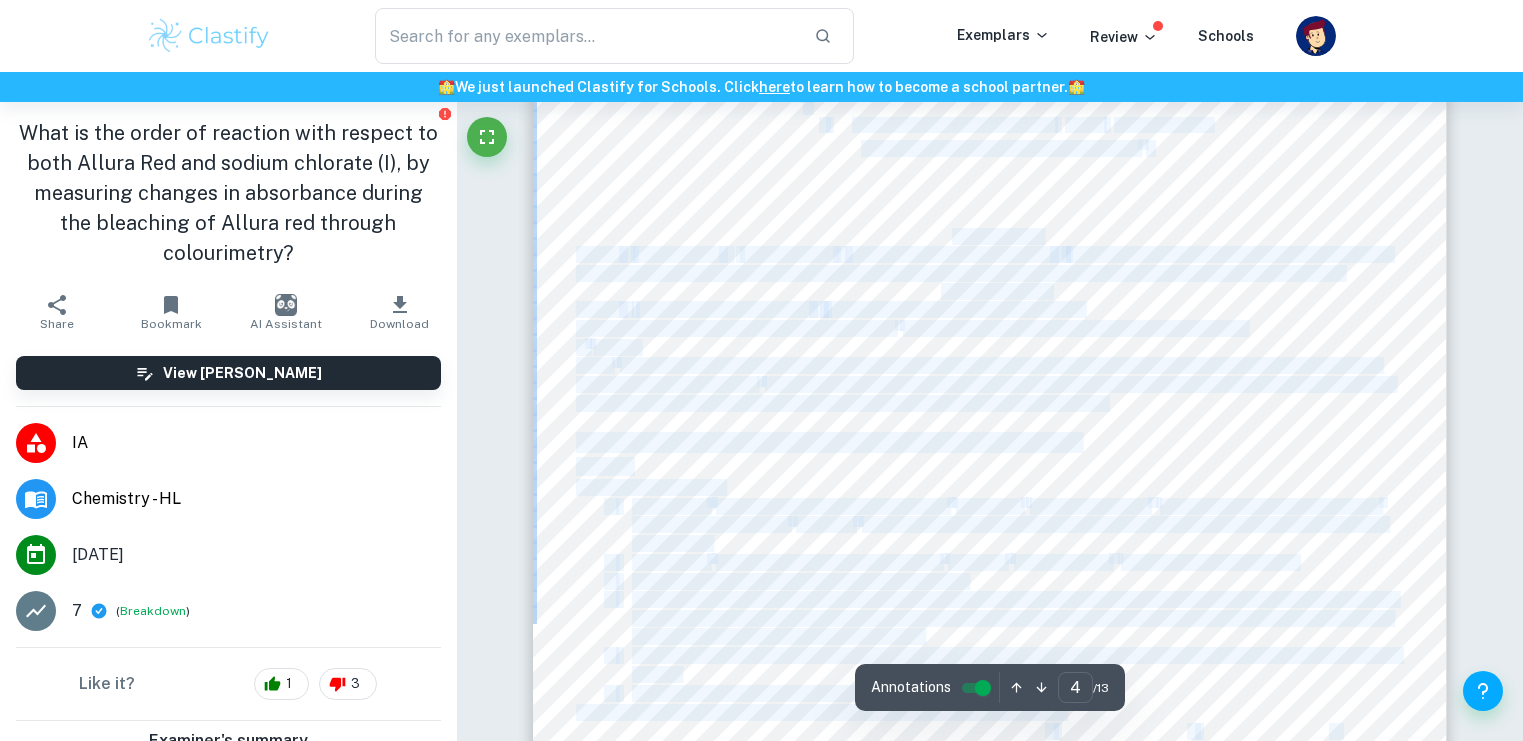 drag, startPoint x: 953, startPoint y: 233, endPoint x: 1059, endPoint y: 235, distance: 106.01887 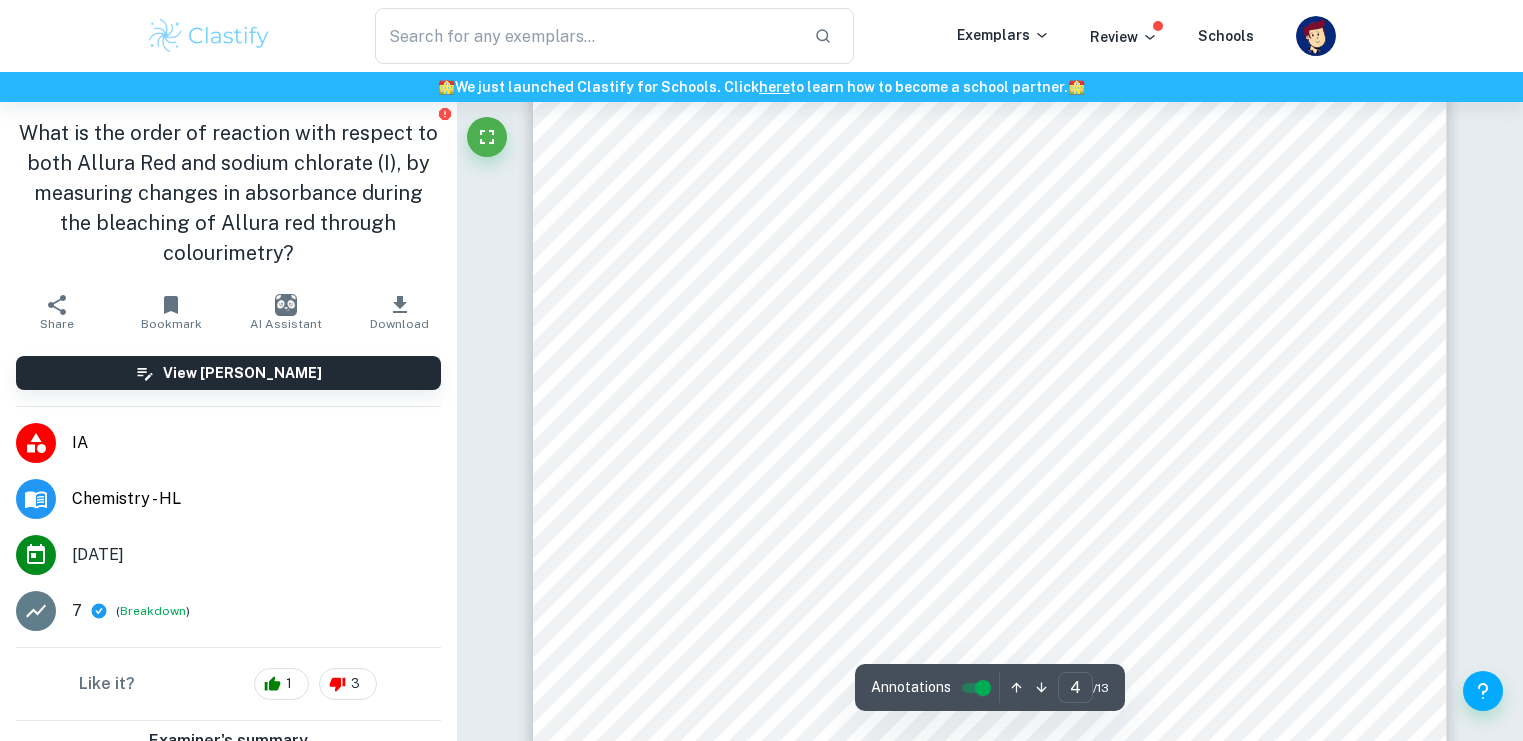 click on "4 Processed data Concentration of Allura red solution (moldm -3 )   Average absorbance ( ± 0.001 ) 0.000000000   0.000 0.000015625   0.240 0.000031250   0.469 0.000046875   0.659 0.000062500   0.837 0.000078125   1.031 0.000093750   1.237 0.000109375   1.416 0.000125000   1.586 Figure 3: table showing the concentrations of Allura red solution with their corresponding absorbances Figure 4: calibration graph showing concentration of Allura red solution against average absorbance The general equation of a straight line is the following: þ = ÿý +  Where   þ   is the y value,   ÿ   is the gradient,   ý   is the corresponding x value and      is the y intercept. The line of best fit is a straight line through the origin with a gradient of 13074 according to excel, therefore, the equation of the line for the calibration graph: ý = 13074 ×  Where   ý   is the absorbance value and      is the corresponding concentration value. To deduce the strength of linear relationship, the R 2   R 2   = 0.999 The R 2" at bounding box center [990, 229] 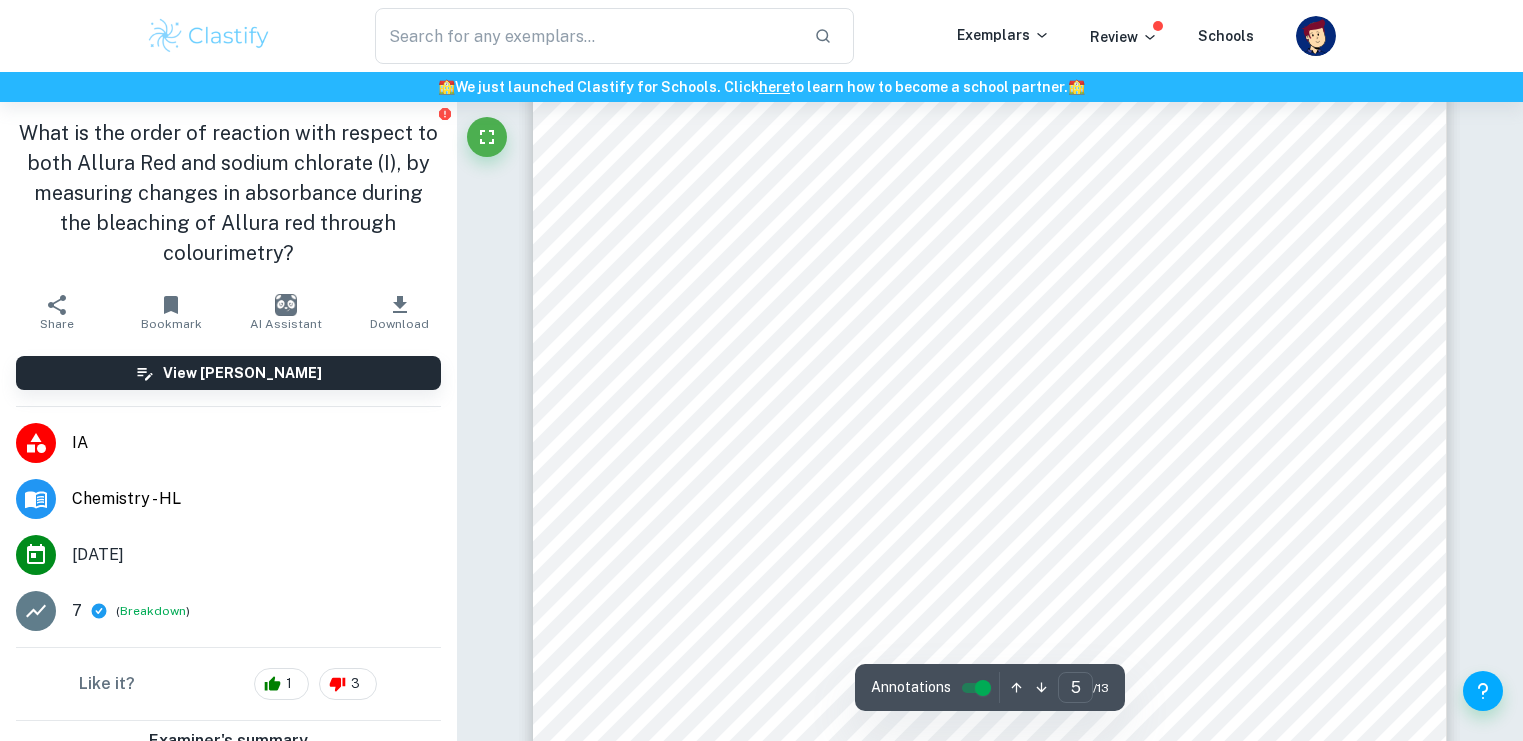 scroll, scrollTop: 5452, scrollLeft: 0, axis: vertical 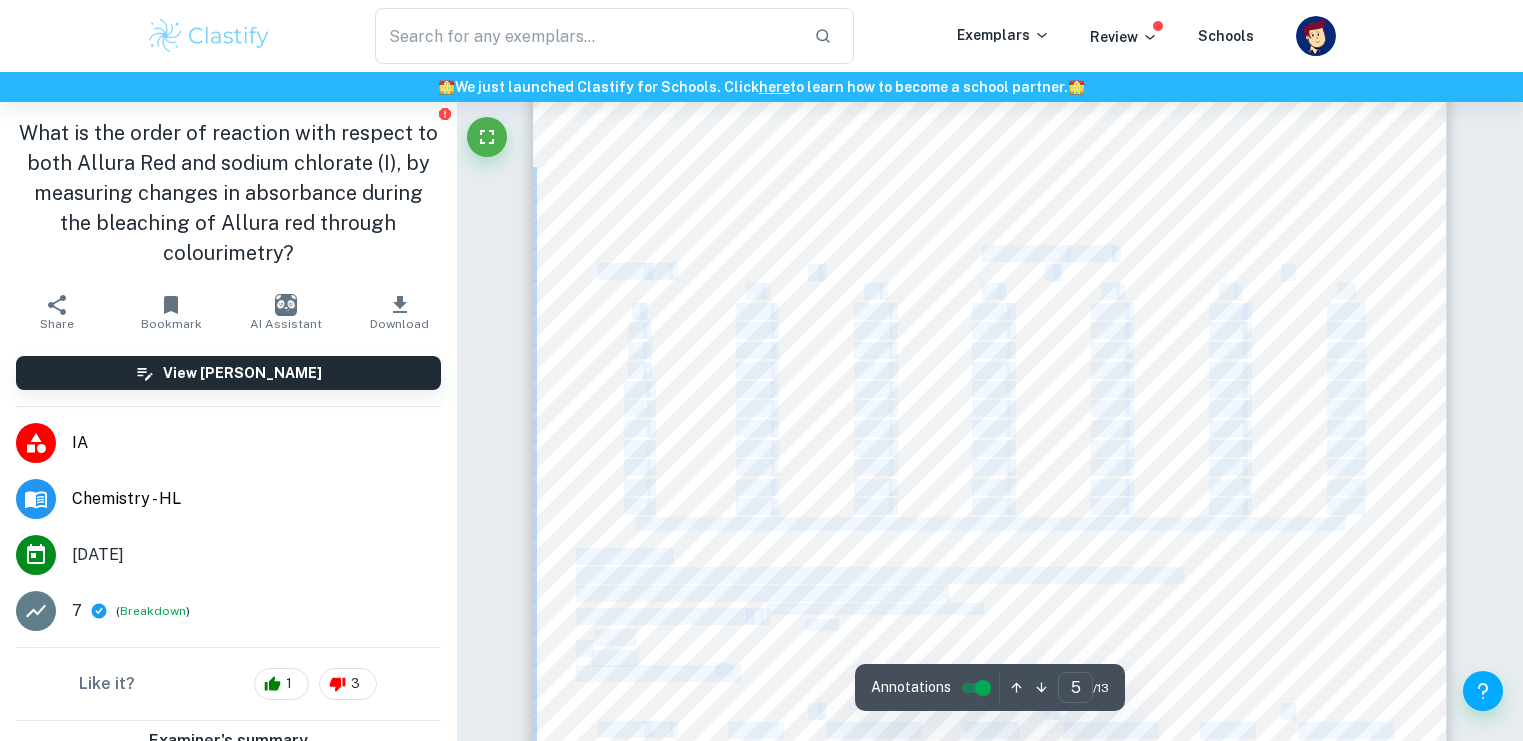 drag, startPoint x: 1386, startPoint y: 504, endPoint x: 599, endPoint y: 268, distance: 821.6234 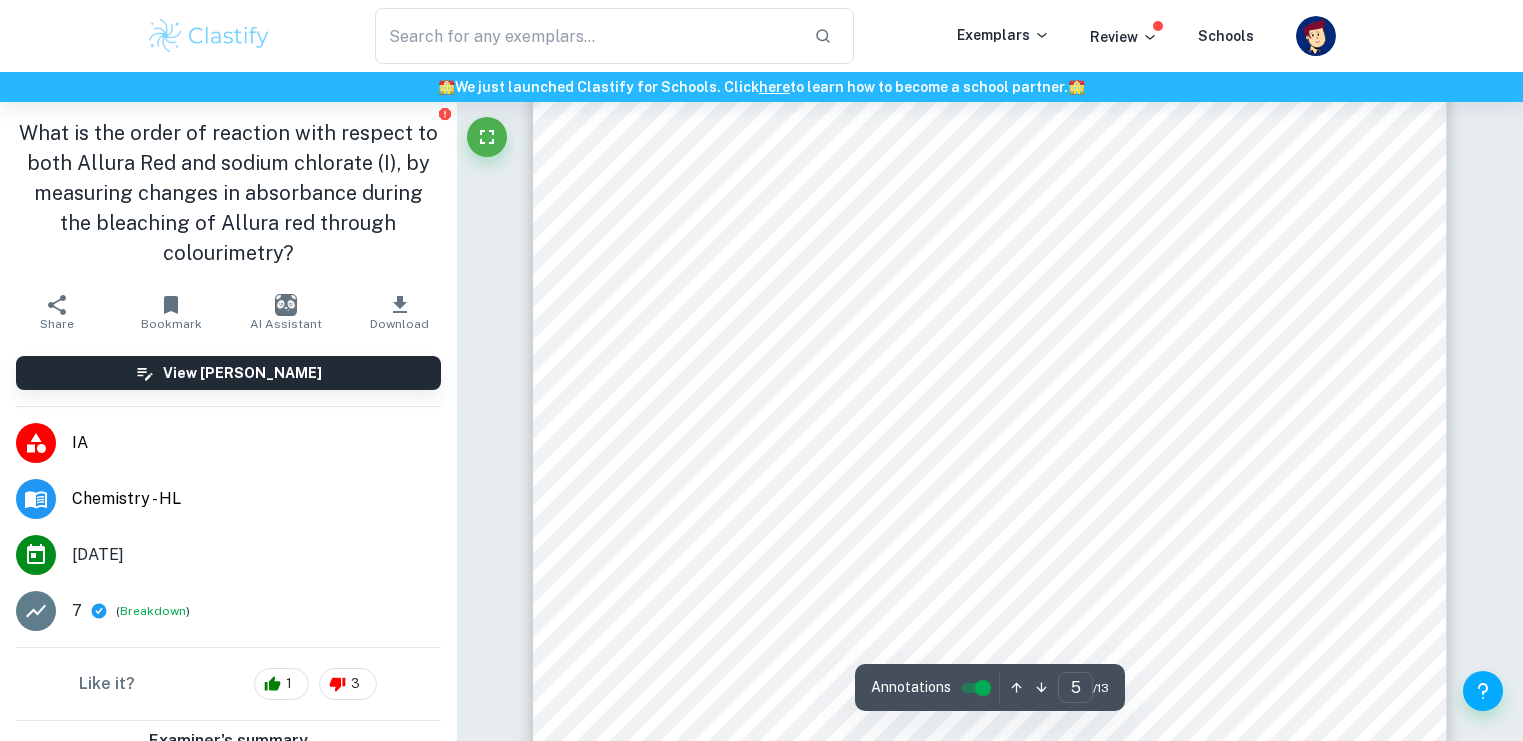 click on "5 Data presentation Raw data Qualitative data -   The initial colour of the solution in the cuvettes was red. -   After the 5 minutes in the colourimeter had passed, the red colour in the solutions had faded, showing lightly coloured and translucent red solutions. From experiments A through C, solutions were increasingly lighter in colour when removed from the colourimeter. Quantitative data Time (s   ±1s ) Absorbance ( ± 0.001 ) A   B   C T1   T2   T1   T2   T1   T2 0   0.795   0.763   0.736   0.762   0.654   0.641 30   0.752   0.731   0.665   0.696   0.561   0.550 60   0.711   0.695   0.606   0.631   0.470   0.471 90   0.673   0.660   0.549   0.570   0.389   0.399 120   0.636   0.626   0.493   0.510   0.323   0.335 150   0.602   0.593   0.440   0.454   0.267   0.280 180   0.568   0.561   0.390   0.401   0.225   0.231 210   0.536   0.530   0.343   0.350   0.170   0.190 240   0.505   0.500   0.299   0.304   0.141   0.156 270   0.476   0.471   0.258   0.263   0.117   0.127 300   0.447   0.443   0.222   0.227" at bounding box center (990, 671) 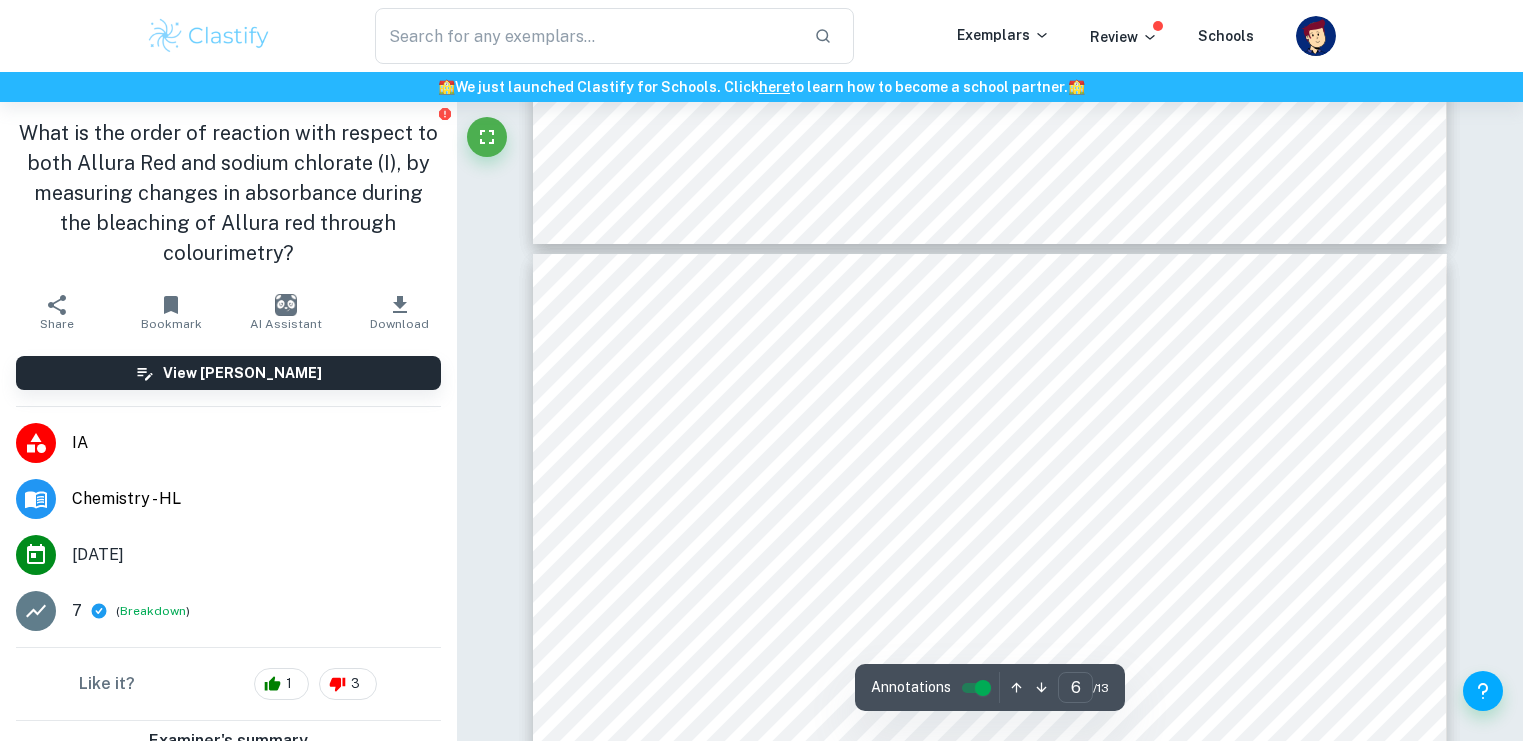 scroll, scrollTop: 6571, scrollLeft: 0, axis: vertical 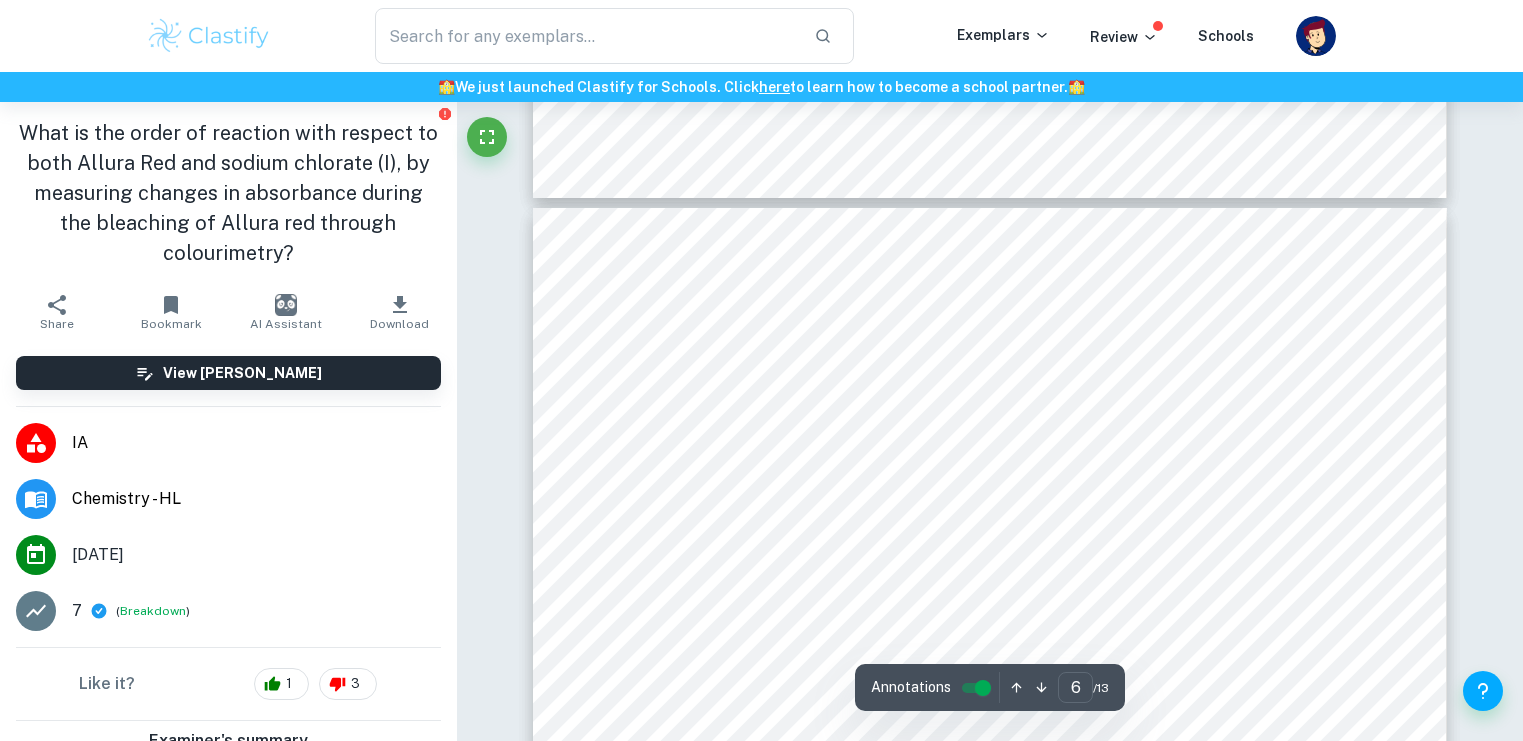 click on "6 Figure 7: scatter graph showing time against concentration of Allura red for experiment A, with a linear trendline drawn on Excel The concentration-time graph of experiment A shows a linear trendline, therefore, the rate of reaction is given by the modulus of the gradient of the line. According to Excel, the equation of the line is: þ = 28.52 × 10 28 ý + 5.89 × 10 25 Therefore, the rate of reaction for experiment A is 8.52x10 -8   moldm -3 s -1 . Figure 8: scatter graph showing time against concentration of Allura red for experiment B, including a second order polynomial trendline, with a tangent used to manually calculate the gradient The concentration-time graph of experiment B shows a curved trendline, therefore, the rate of reaction is given by the modulus of the initial (and highest) gradient of the line. The gradient was calculated manually by drawing a tangent to the curve at the start (the steepest section of the curve). Gradient   =   ÿÿ ÿÿ =  20.0000573 260 = 22.20 × 10 27 -7   moldm s" at bounding box center [990, 854] 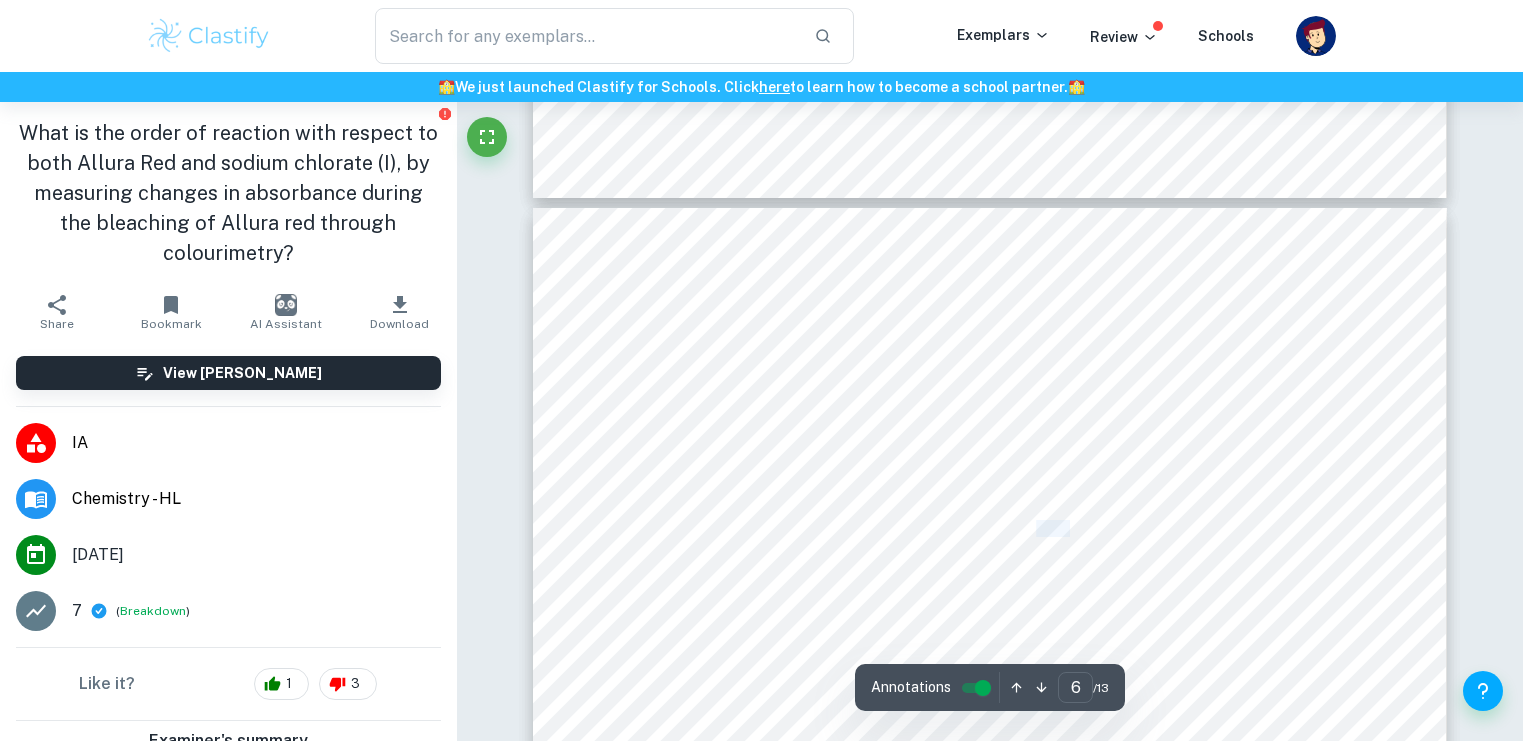 drag, startPoint x: 1034, startPoint y: 534, endPoint x: 1080, endPoint y: 534, distance: 46 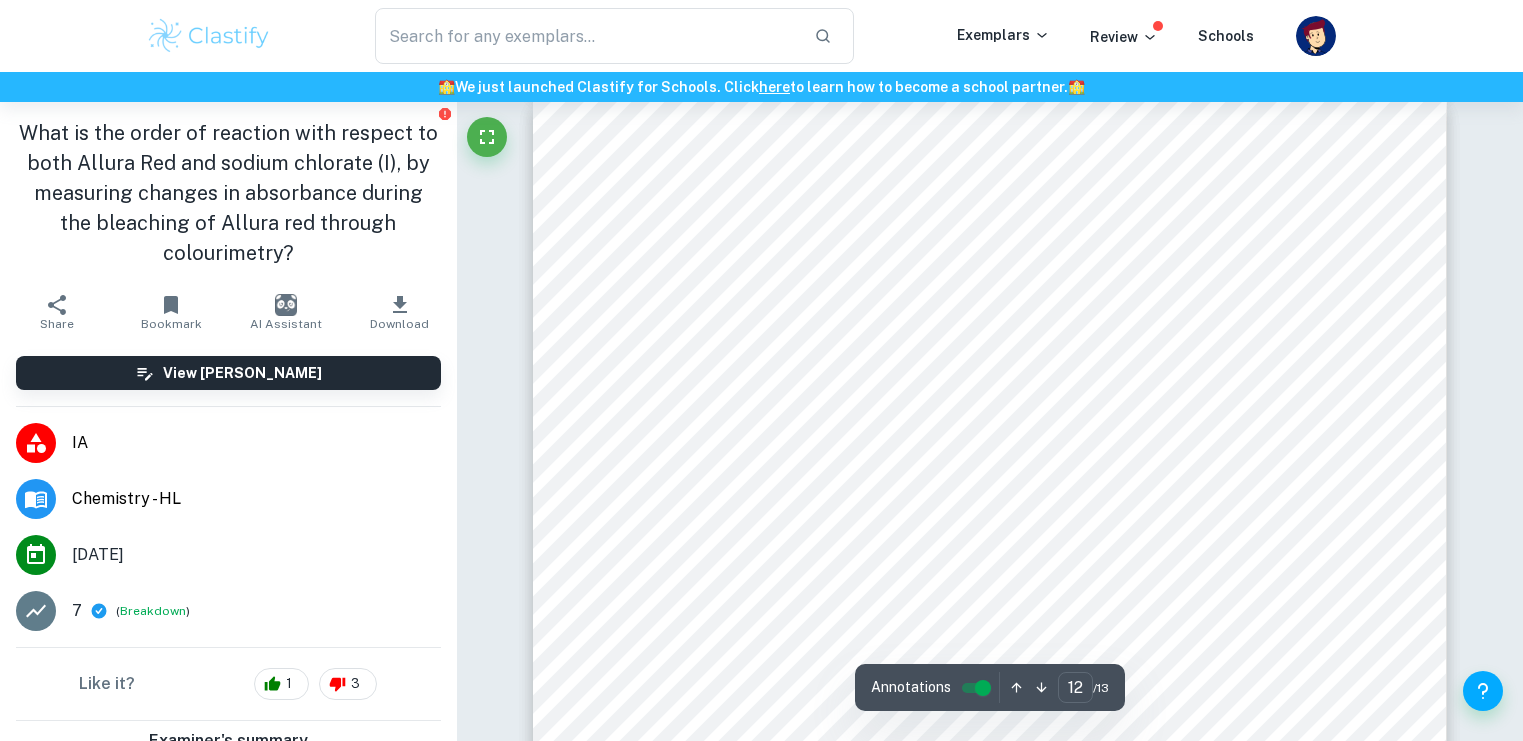 scroll, scrollTop: 14482, scrollLeft: 0, axis: vertical 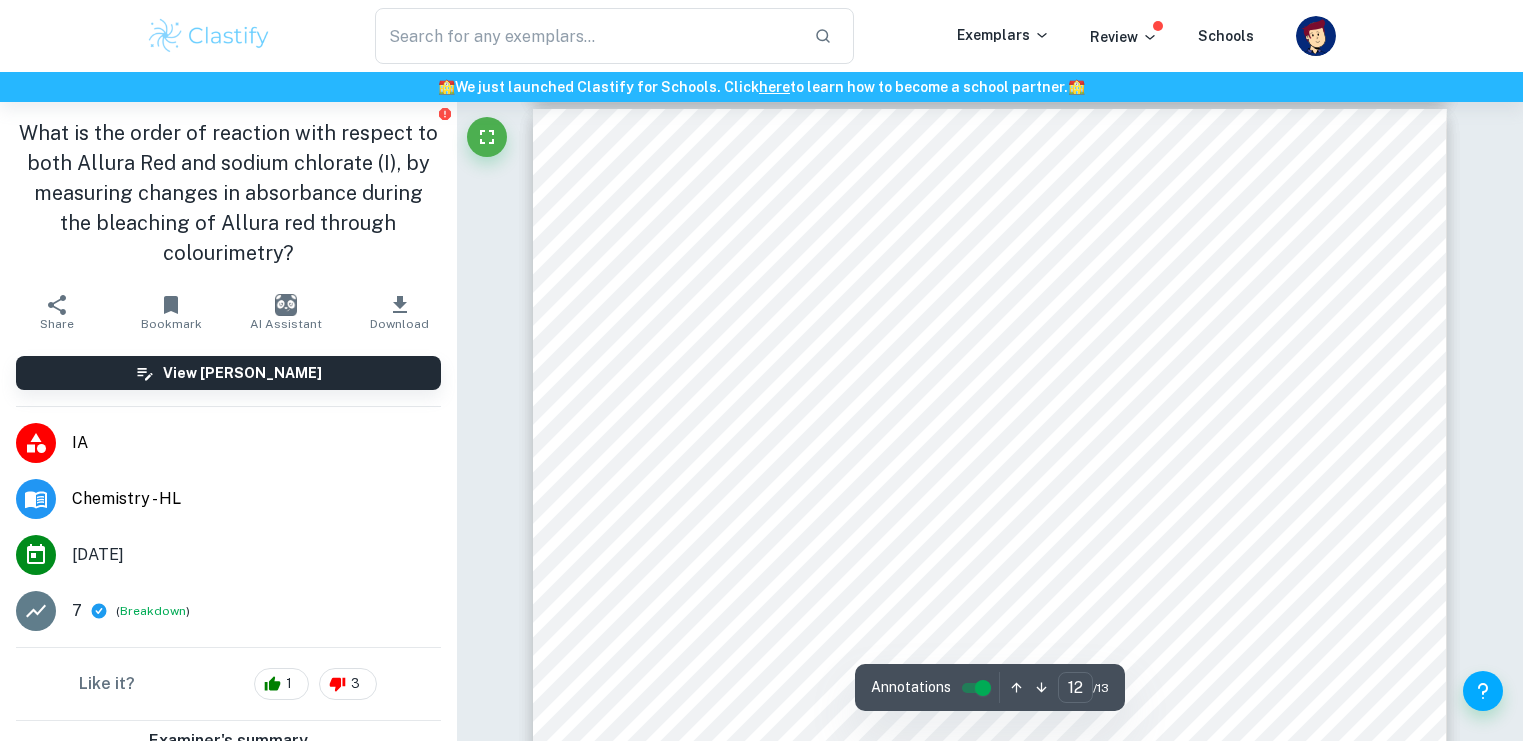 click on "12 Evaluation Strengths of the investigation Firstly, a number of control variables were set and carefully monitored to ensure reliable results. In addition, the use of the Mystrica colourimeter app to automatically measure and record absorbance values at exactly 30-second intervals allowed for accurate values and ensured that for all experiments and repeats, measurements were taken the same way. This also reduced human error, eradicating reaction time and ensuring results were accurate and reliable, allowing for the correct calculation of x and y. An appropriate size of pipettes was used for each measurement, ensuring the highest level of precision by using the smallest scale pipette appropriate, reducing parallax error and uncertainties. Further, concordant results were achieved for all the data collected, affirming their reliability, emphasizing the accuracy of the conclusion. Suggestions for improvement Source of error   Effect and importance   Improvements Number of reaction mixtures (A, B, Time taken k" at bounding box center (990, 755) 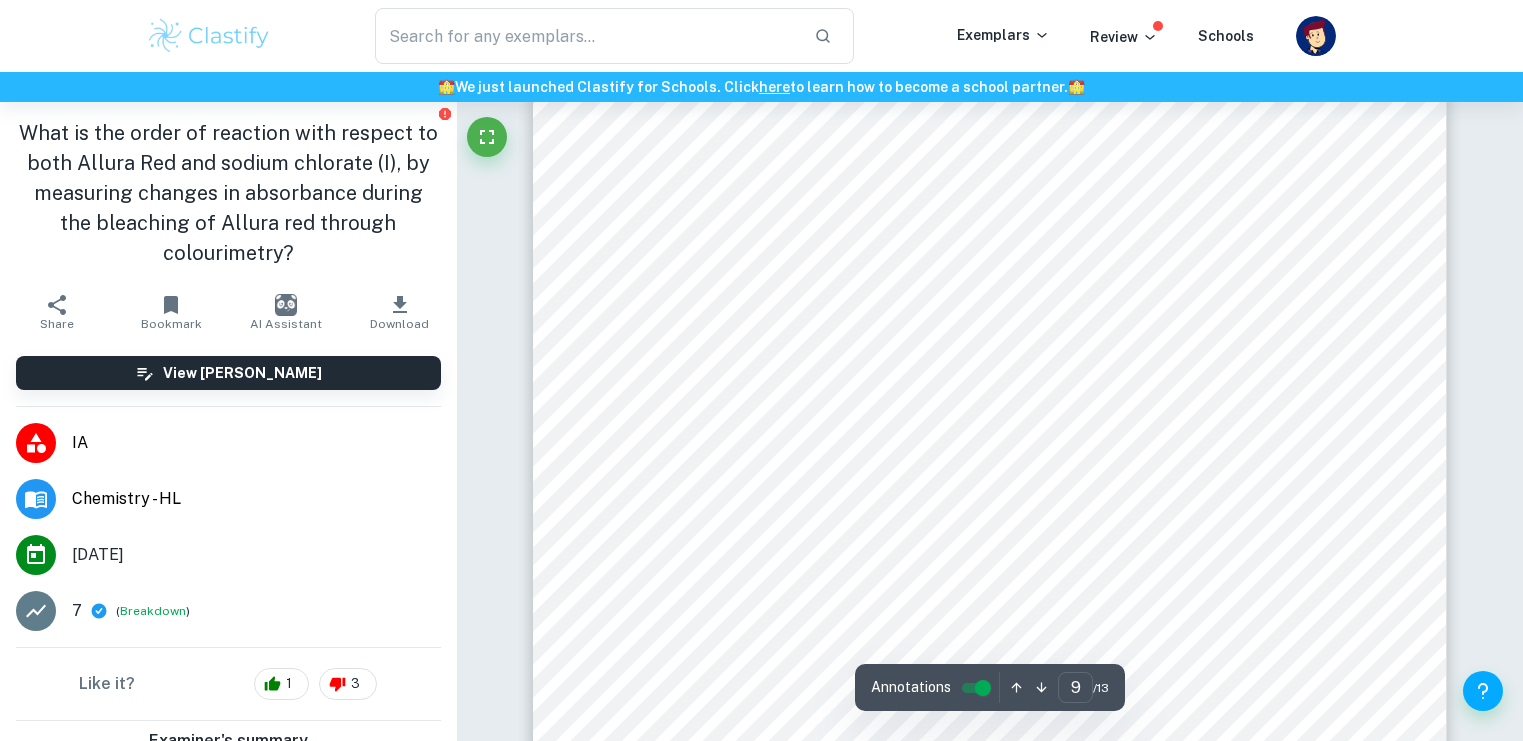 scroll, scrollTop: 10793, scrollLeft: 0, axis: vertical 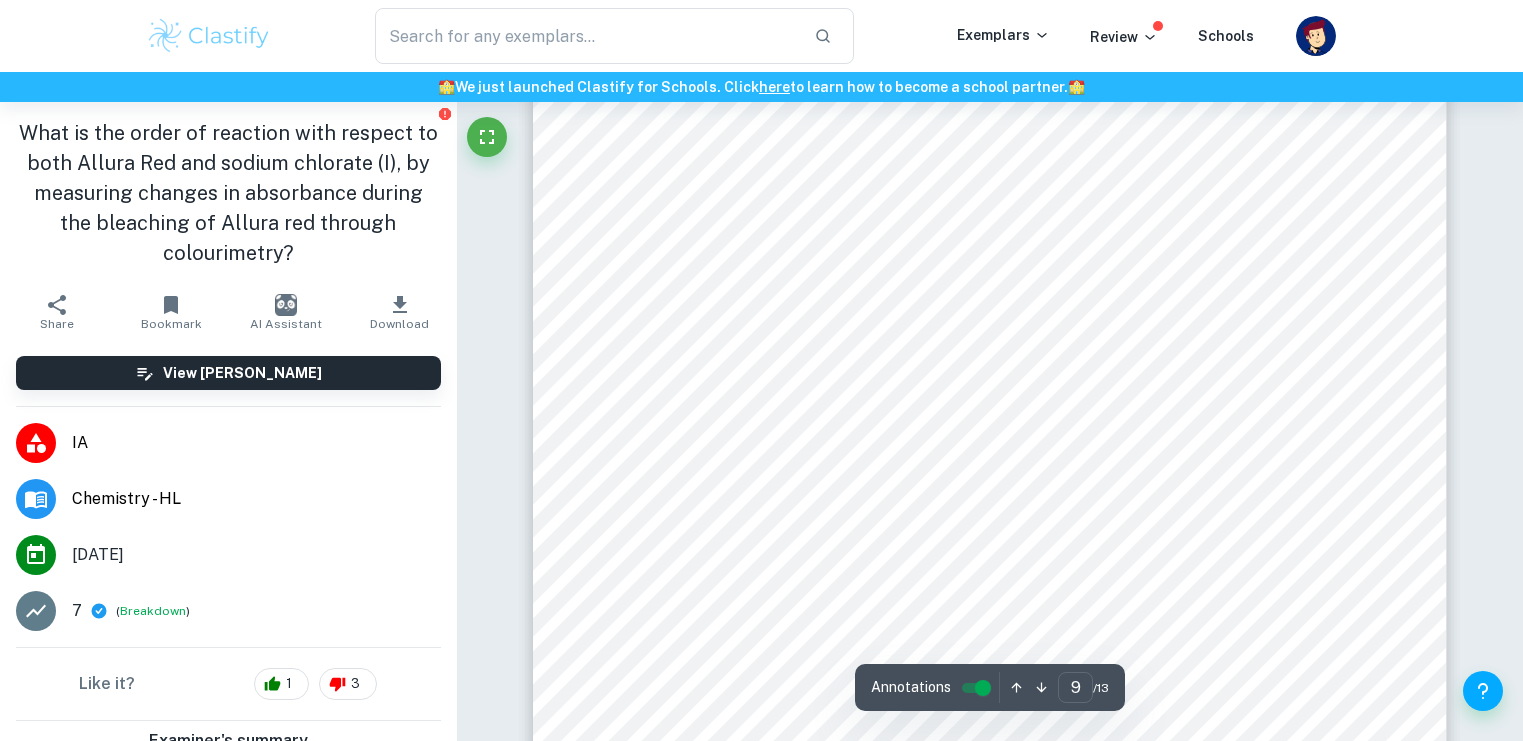 click on "9 Figure 13: scatter graph showing time against concentration of Allura red for experiment D, with a linear trendline drawn on Excel Like for experiment A, the concentration-time graph of experiment D shows a linear trendline, therefore, the rate of reaction was calculated using the same method. The rate of reaction for experiment D is 5.60x10 -8   moldm -3 s -1 . Figure 14: scatter graph showing time against concentration of Allura red for experiment E, with a linear trendline drawn on Excel Like for experiment A, the concentration-time graph of experiment E shows a linear trendline, therefore, the rate of reaction was calculated using the same method. The rate of reaction for experiment E is 1.48x10 -7   moldm -3 s -1 . Figure 15: scatter graph showing time against concentration of Allura red for experiment F, with a linear trendline drawn on Excel 0.0000400 0.0000420 0.0000440 0.0000460 0.0000480 0.0000500 0.0000520 0.0000540 0.0000560 0.0000580 0.0000600 0   30   60   90   120   150   180   210   240" at bounding box center [990, 538] 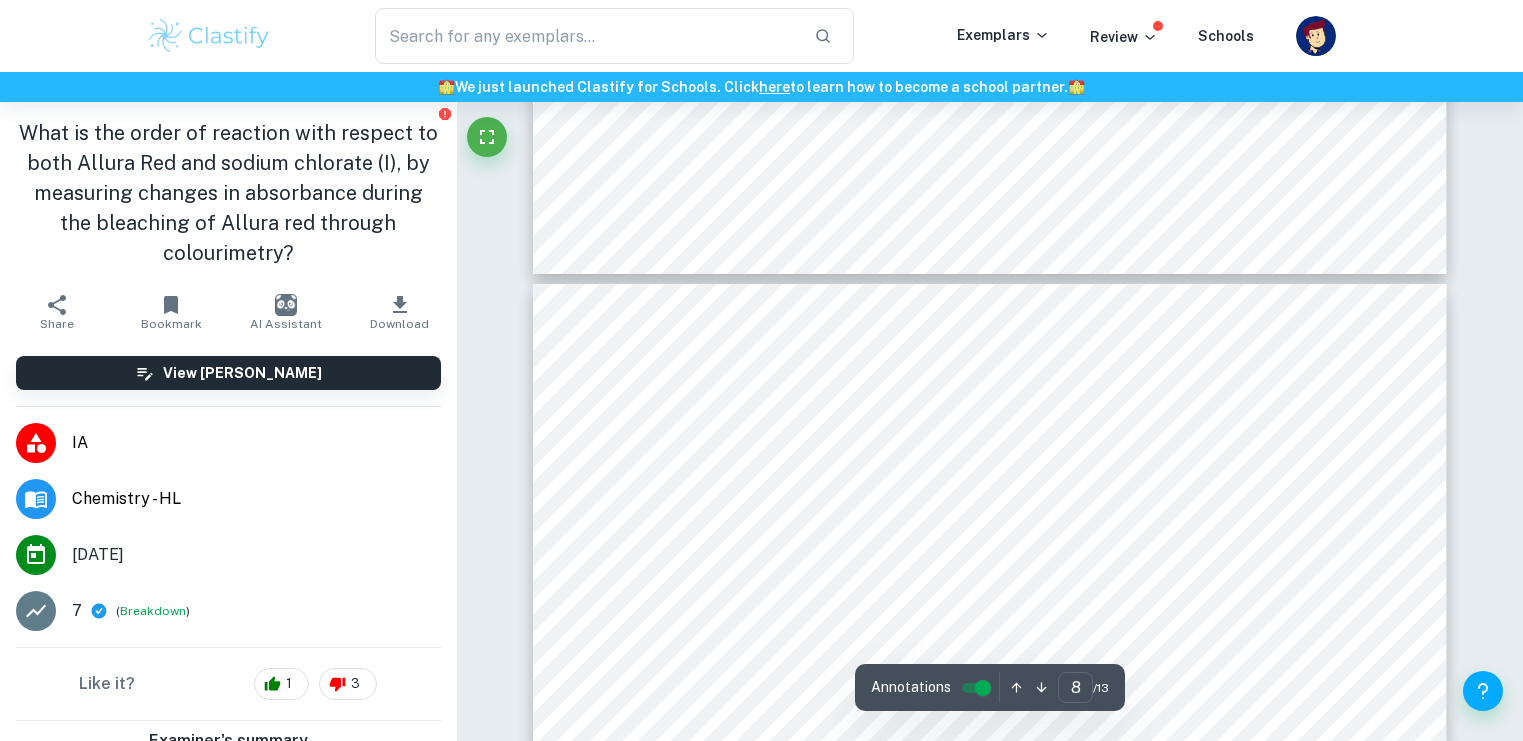 scroll, scrollTop: 8951, scrollLeft: 0, axis: vertical 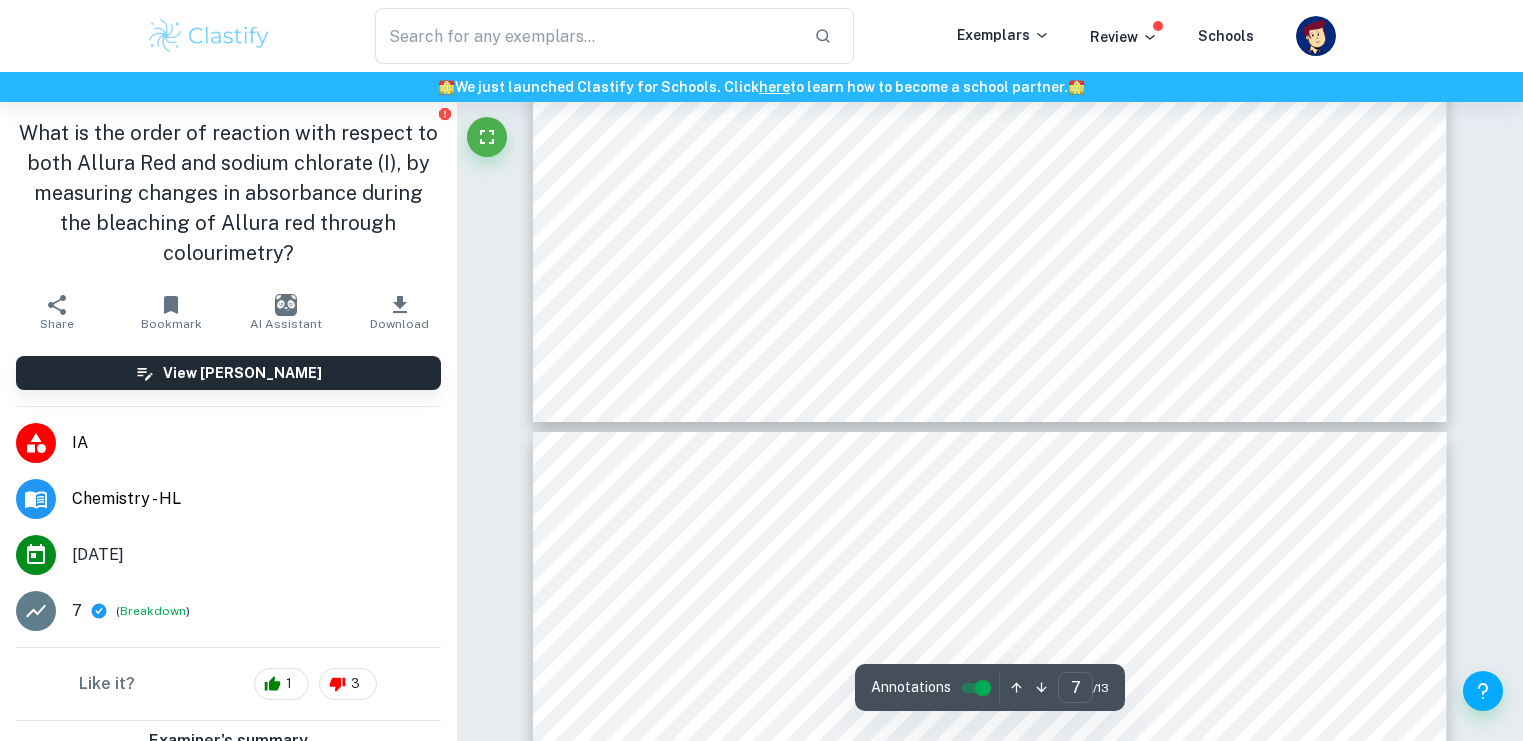 click on "7 Figure 9: scatter graph showing time against concentration of Allura red for experiment C, including a second order polynomial trendline, with a tangent used to manually calculate the gradient Like for experiment B, the concentration-time graph of experiment C shows a curved trendline, therefore, the rate of reaction was calculated using the same method. The rate of reaction for experiment C is 2.75x10 -7   moldm -3 s -1 . Example calculation of concentration of diluted sodium chlorate (I) solution In experiment A: Concentration of NaClO   = ÿÿÿ  ýÿÿþþ ý þÿ ×   ýþ  ýÿÿýþ ÿÿ  ÿý ýþ   = 0.400 ×  1.00 4.00 = 0.100 ÿþÿ 23 Experiment   Concentration of sodium chlorate (I) (moldm -3 )   Rate of reaction (moldm -3 s -1 ) A   0.100   8.52x10 -8 B   0.200   2.20x10 -7 C   0.300   2.75x10 -7 Figure 10: table showing the rate of reaction for experiments A, B and C, with their corresponding concentrations of sodium chlorate (I)   3   28" at bounding box center (990, -224) 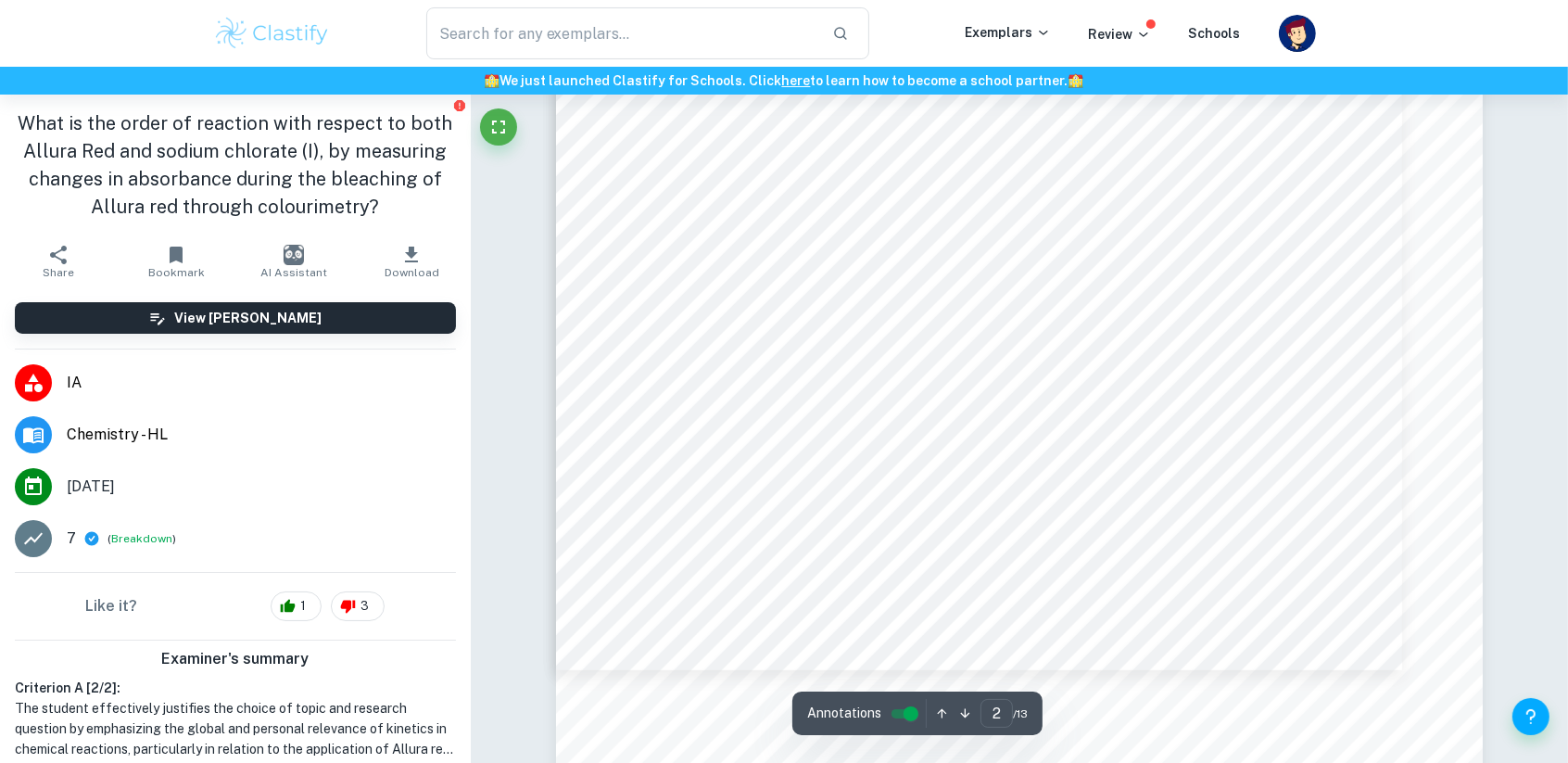 scroll, scrollTop: 2167, scrollLeft: 0, axis: vertical 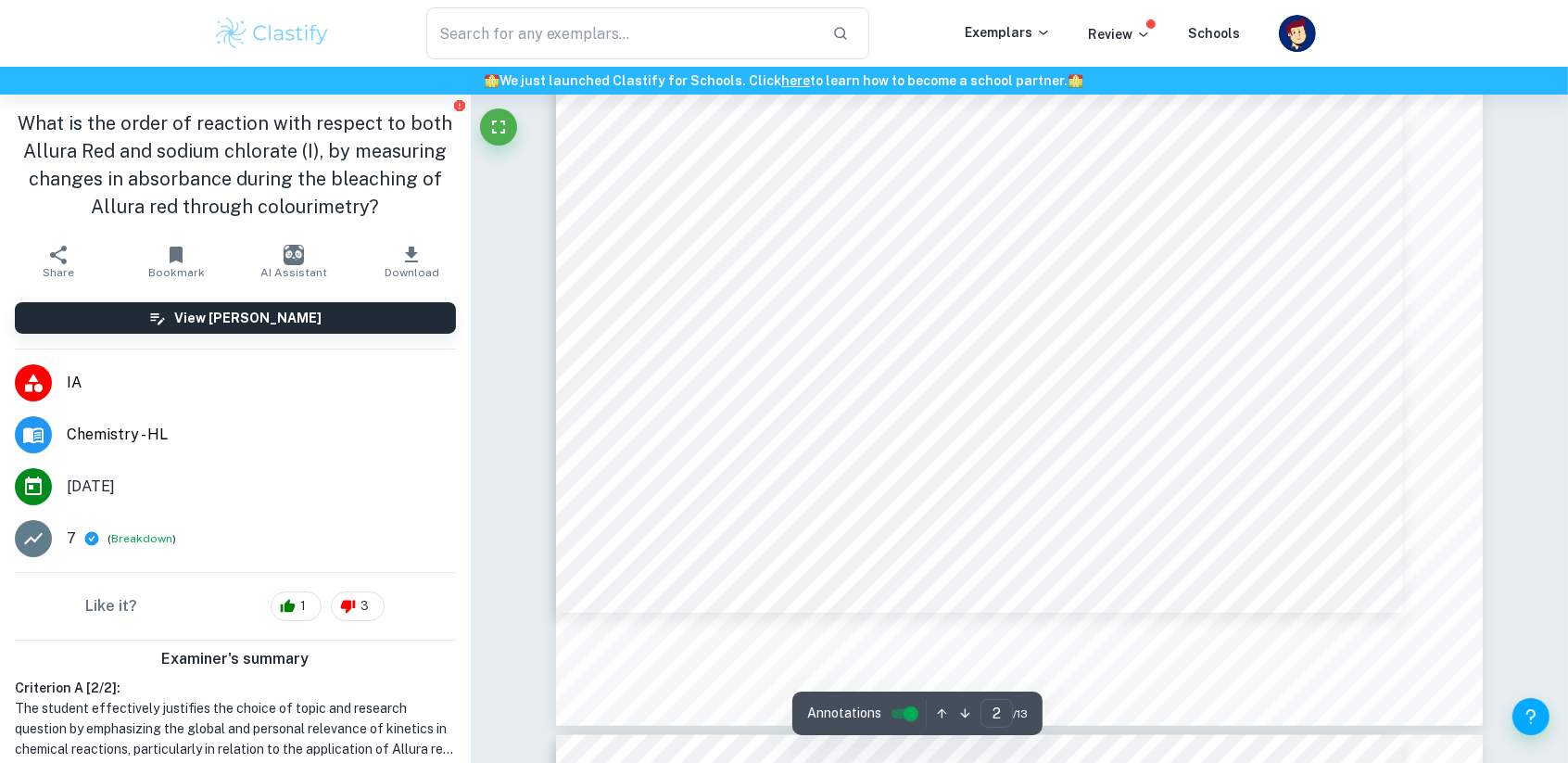 drag, startPoint x: 1298, startPoint y: 622, endPoint x: 1296, endPoint y: 613, distance: 9.219544 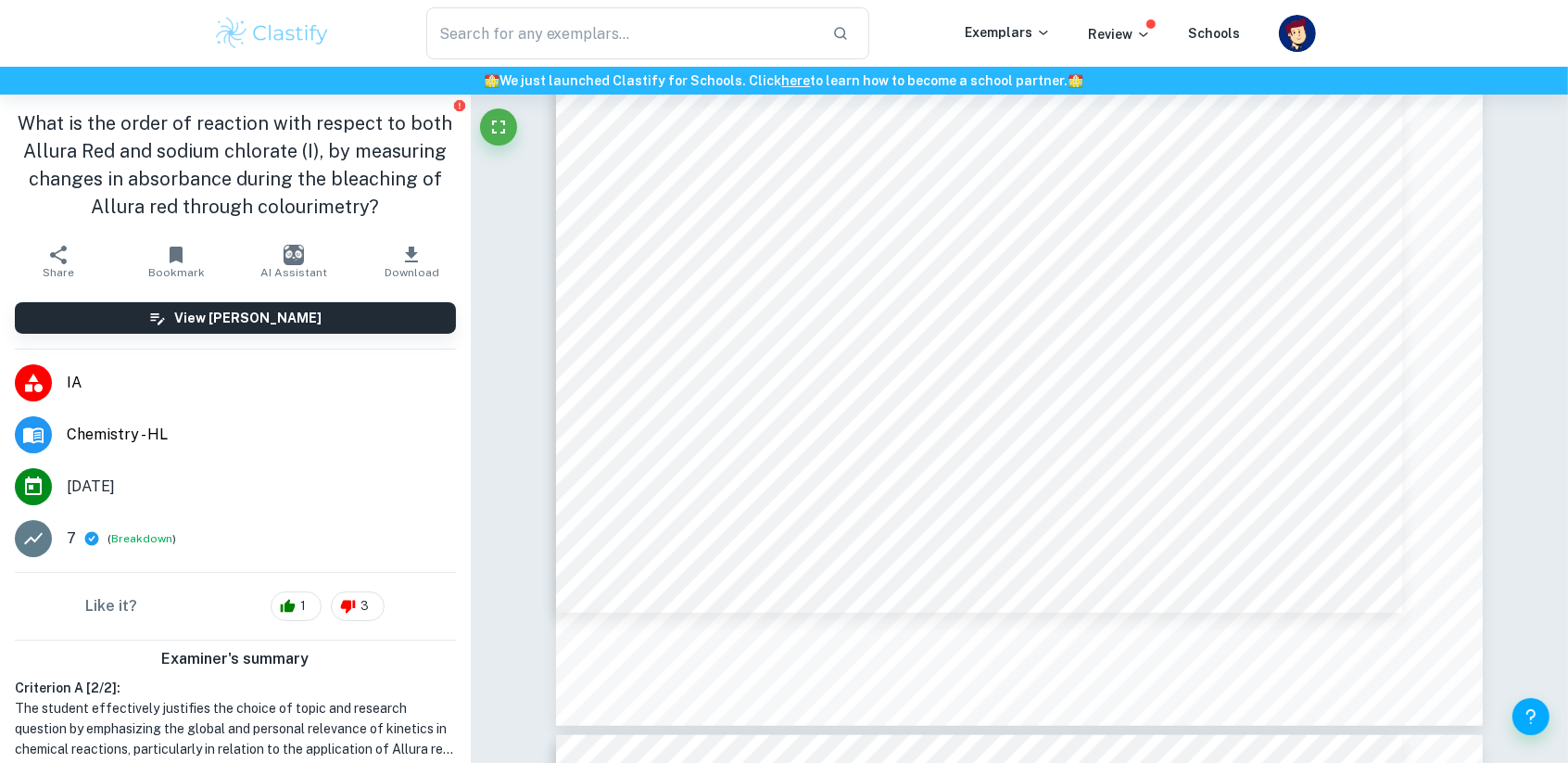 click on "and hence the rate of reaction for each experiment to" at bounding box center (1263, 332) 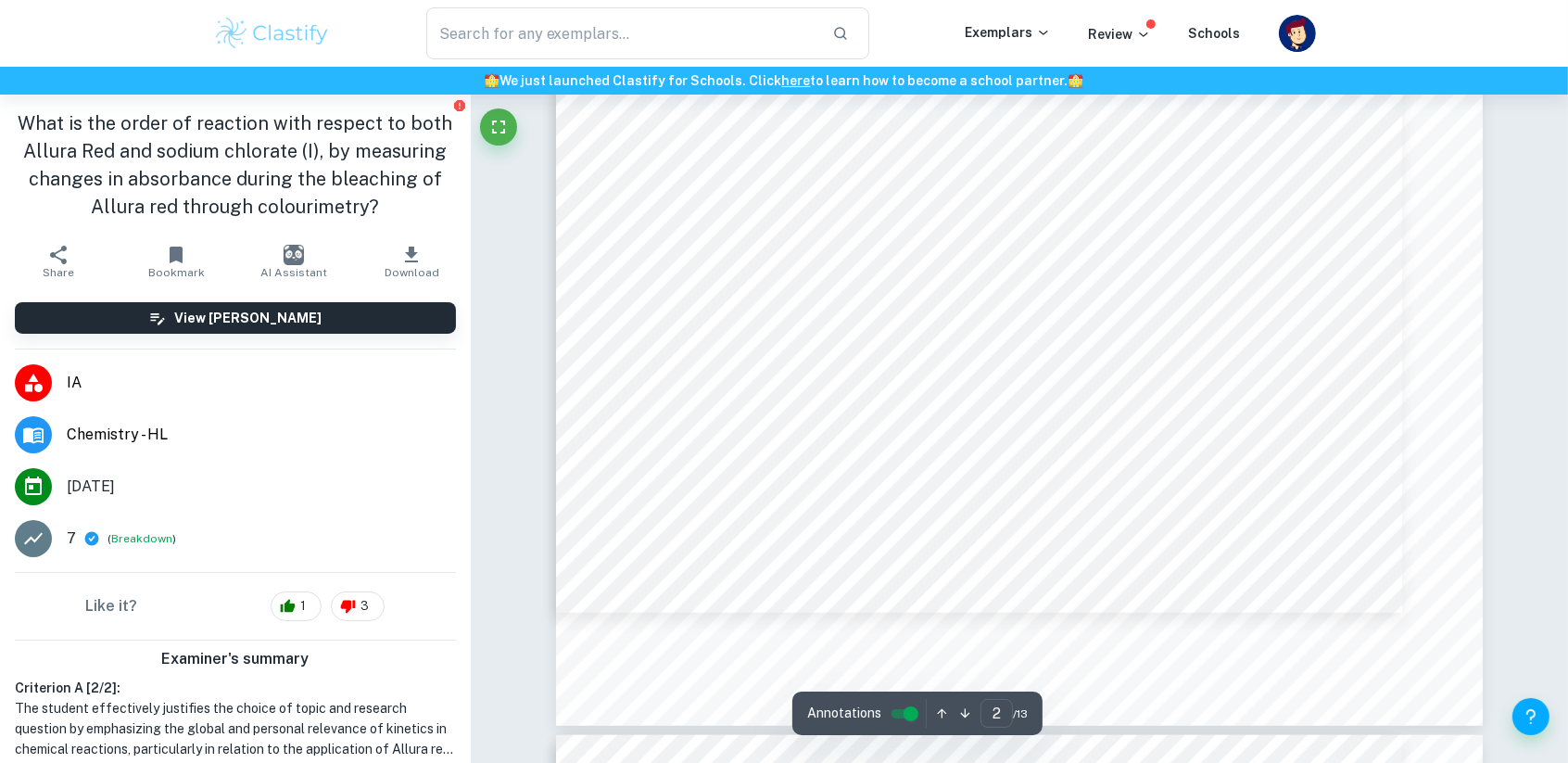 scroll, scrollTop: 1907, scrollLeft: 0, axis: vertical 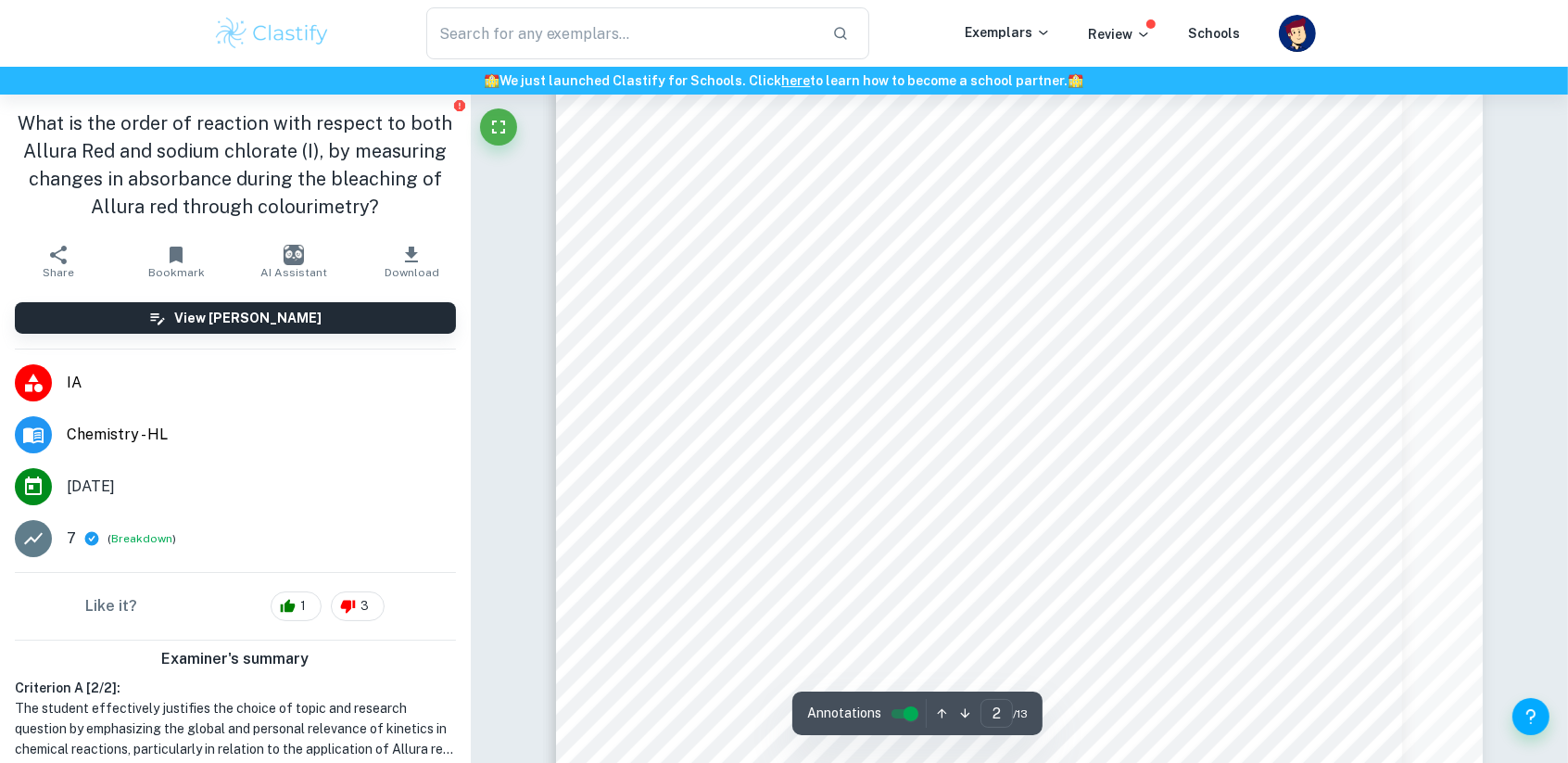 click on "Allura red emits visible light in the red colour region" at bounding box center (1257, 362) 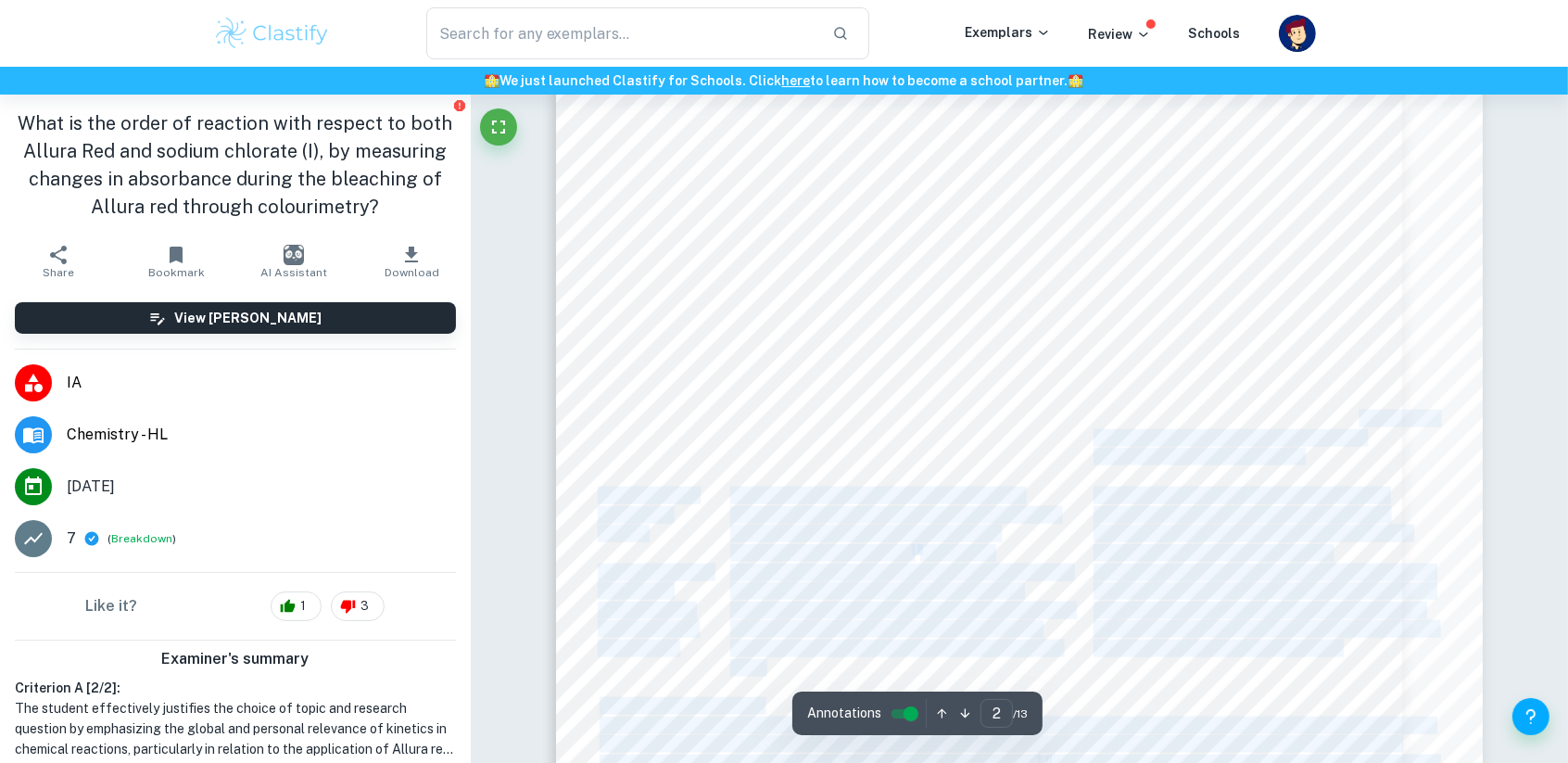 click on "2 Variables Independent variable The independent variables were the concentrations of Allura red and sodium chlorate (I). In Section 2 of this investigation, the concentration of sodium chlorate (I) is changed while the concentration of Allura red is kept the same, to deduce the order of reaction in respect to sodium chlorate (I). In Section 3 of this investigation, the concentration of Allura red is changed, while the concentration of sodium chlorate (I) is kept the same, to deduce the order of reaction in respect to Allura red. Dependent variable The absorbance of green colour light of the reaction mixtures was measured at 30-second intervals for 300 seconds for each experiment using a colourimeter connected to the Mystrica ©   colourimeter app (Mystrica Ltd). These absorbances were then converted to concentrations using a calibration curve to plot concentration-time graphs and find the initial rate of reaction from the initial gradient of the line. Control variable   How was it controlled?   Allura red in" at bounding box center [1019, 330] 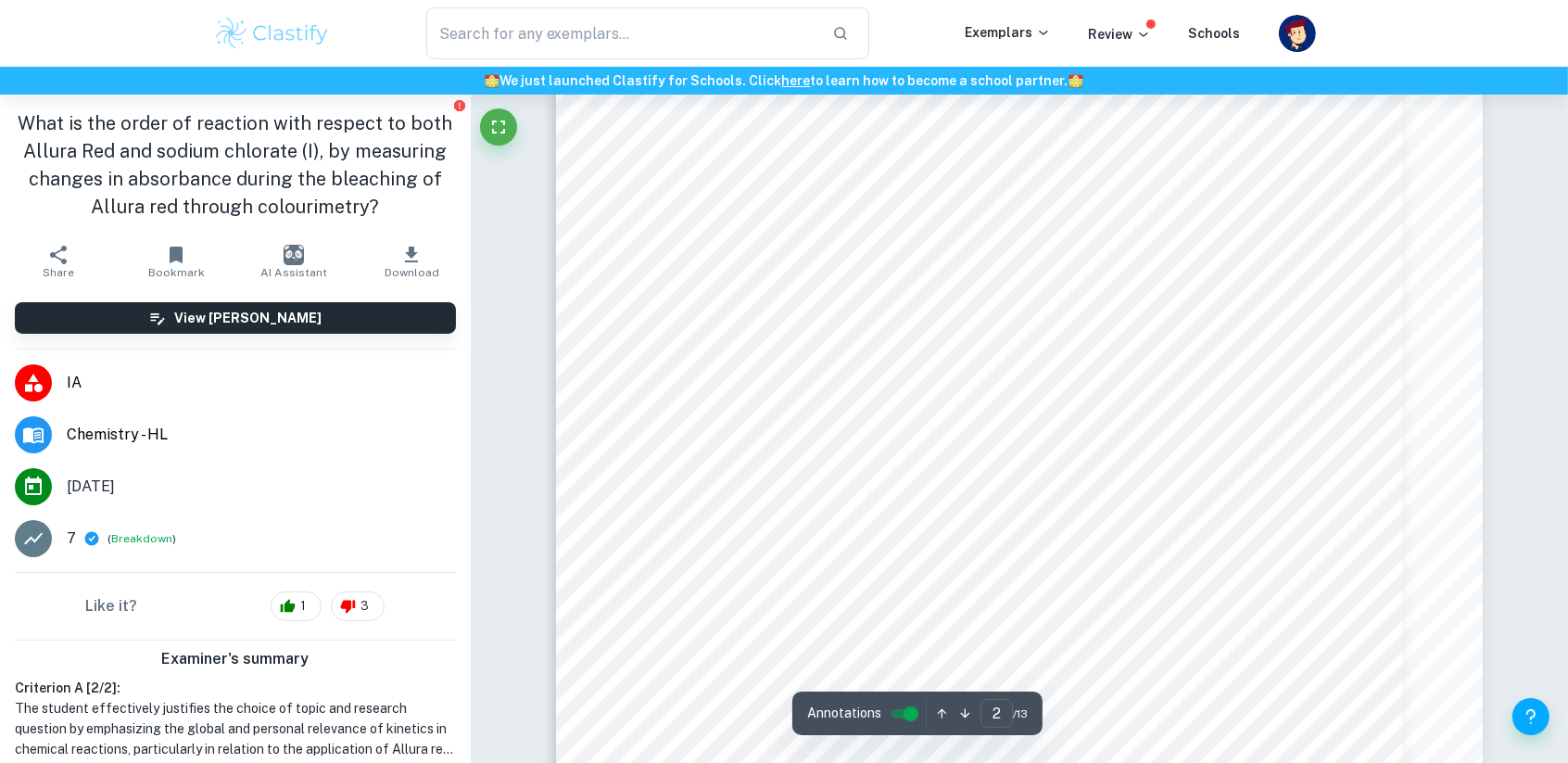 scroll, scrollTop: 1607, scrollLeft: 0, axis: vertical 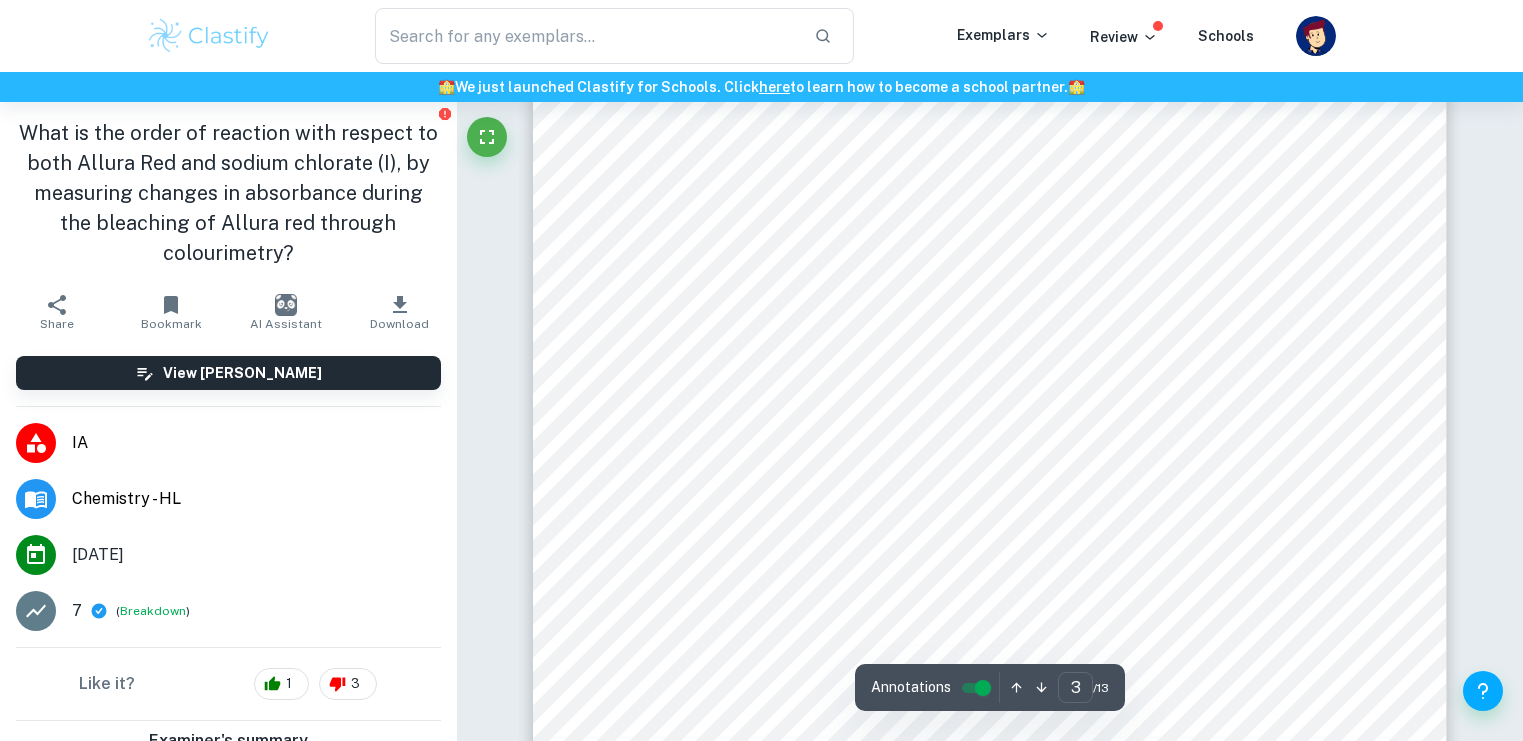 type on "2" 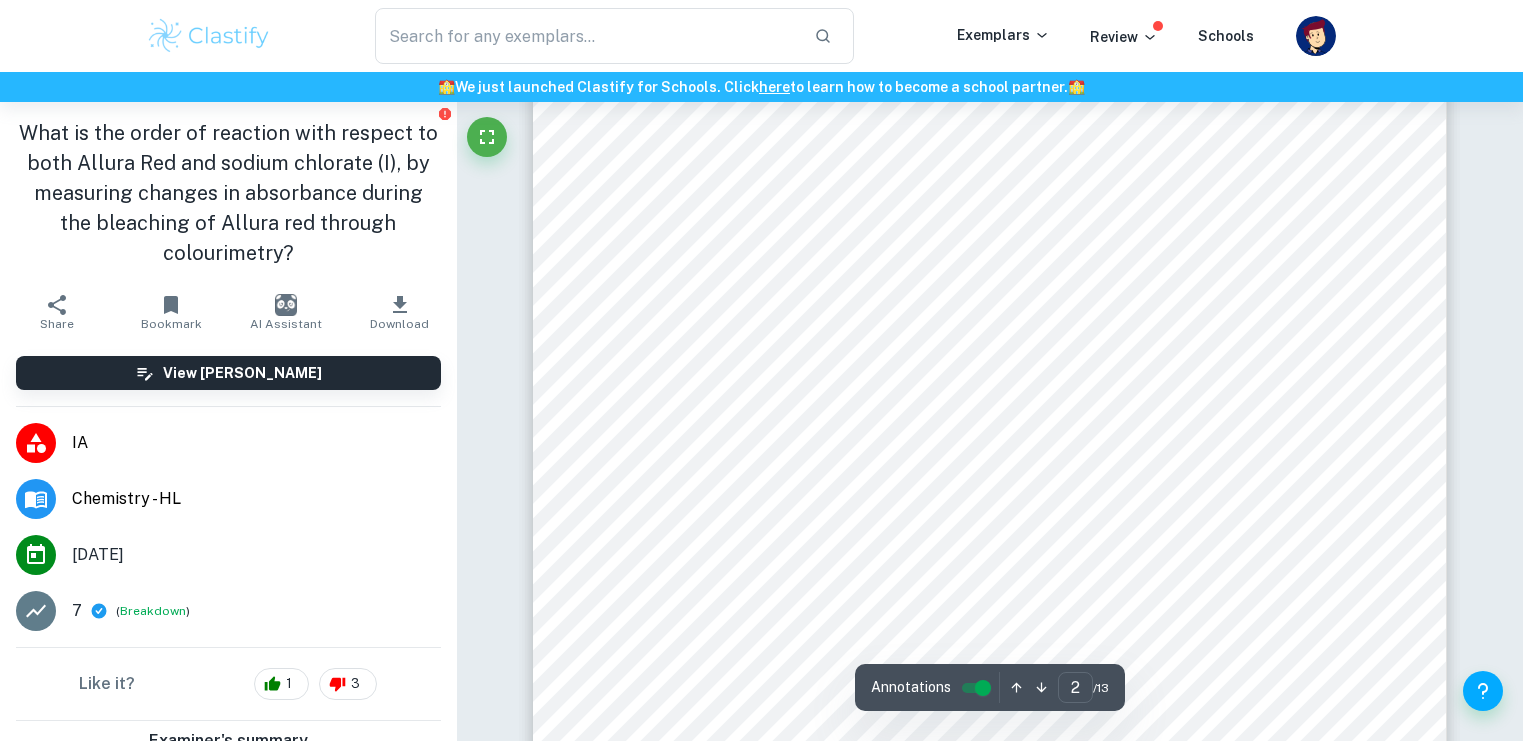 scroll, scrollTop: 1704, scrollLeft: 0, axis: vertical 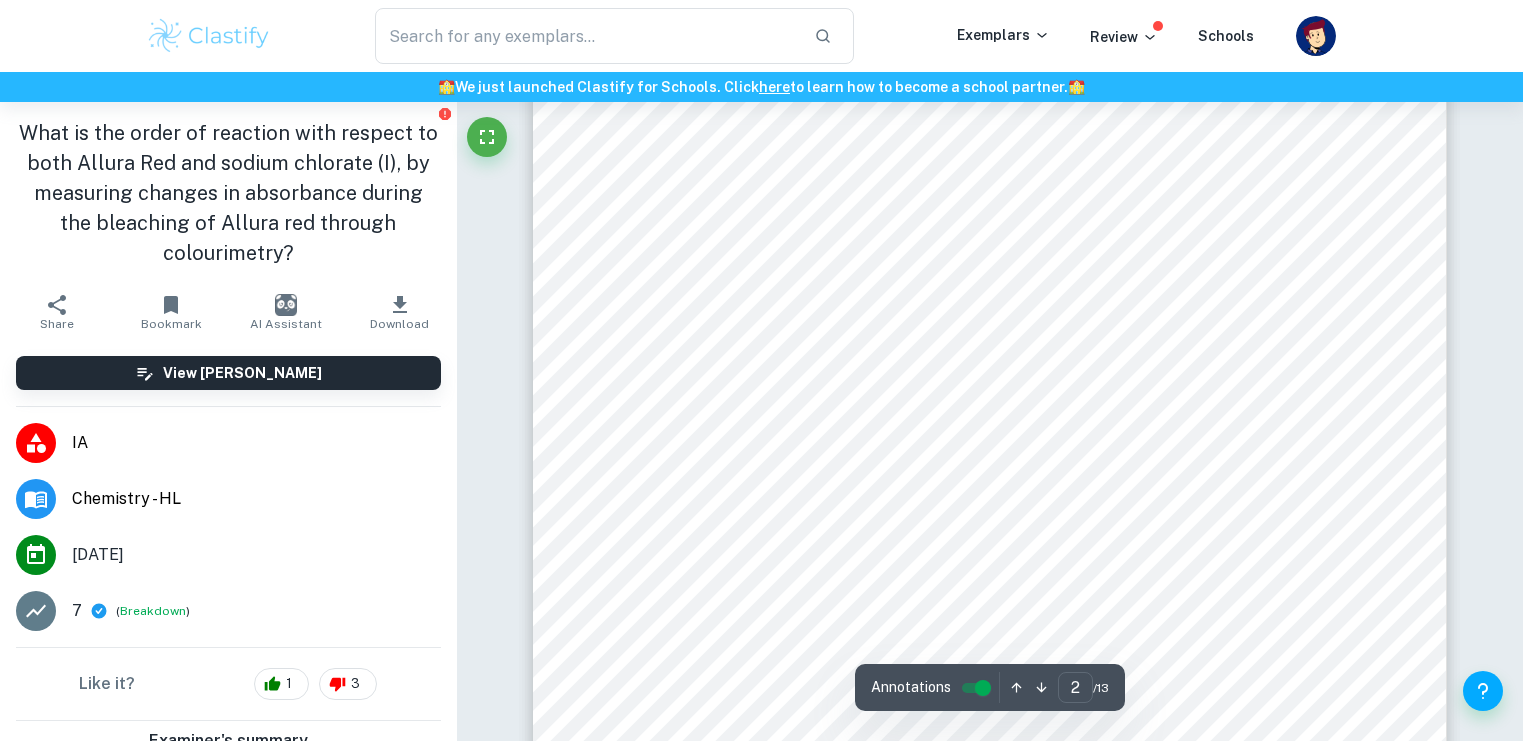 click on "Correct Criterion E :   The presentation and design of the document are clear (the examiner doesn't need to reread any part of the work to understand anything) Comment:  The presentation of the IA is clear, with structured sections that guide the reader through the investigation. The student uses headings and subheadings to organize content, making it easy to follow the methodology and results. Data is presented in tables and graphs that are labeled, enhancing comprehension. The flow of information facilitates understanding. Correct Criterion E :   The necessary information on focus, process and outcomes is present  Comment: Correct Criterion A :   Choice of the topic and research question is well-justified through its global or personal relevance Comment: Correct Criterion B :   A focused and detailed description of the main topic is present Comment: Correct Criterion B :   A focused and detailed description of the main topic is present Comment: Correct Criterion A :   Comment: Correct Criterion B :   :   :" at bounding box center (990, 6949) 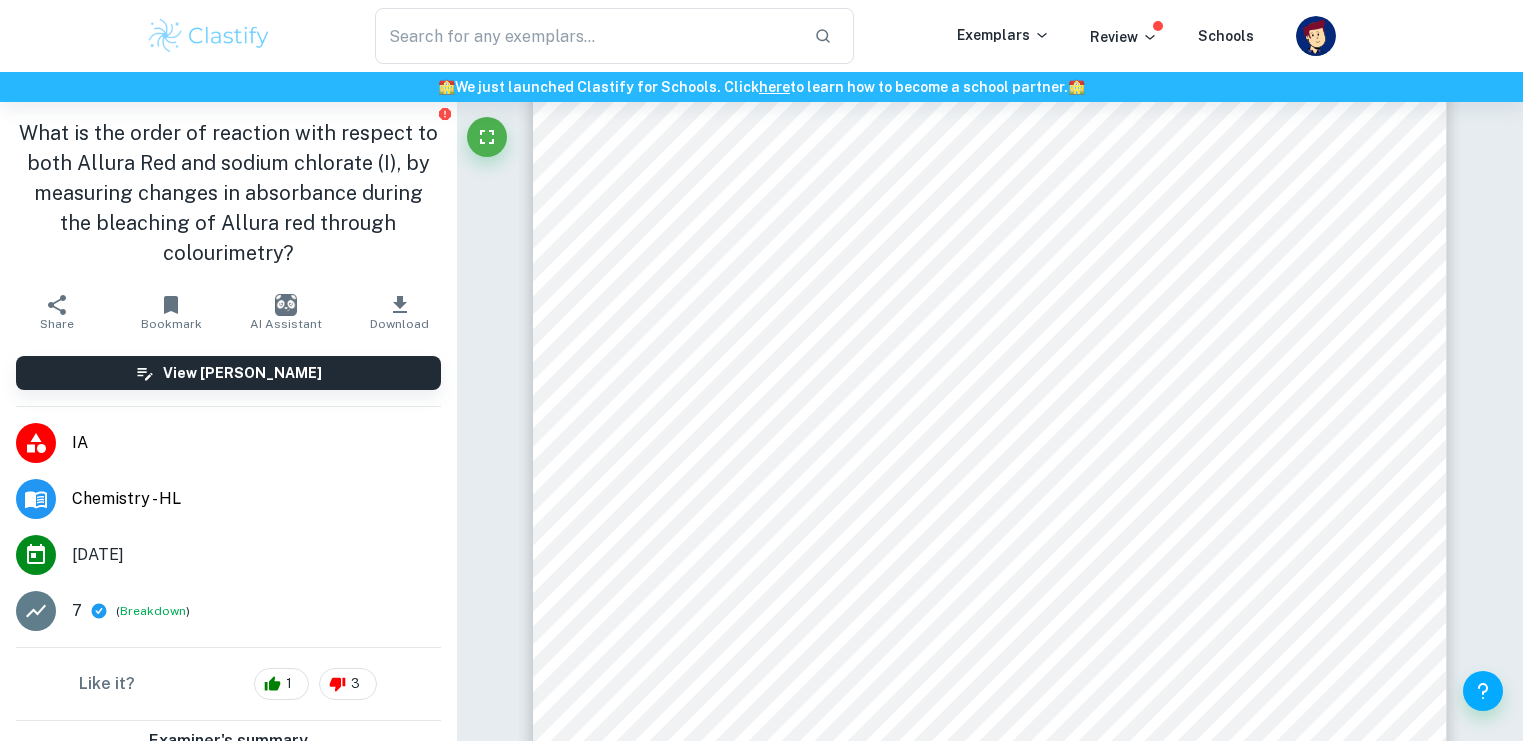 click on "​ Exemplars Review Schools" at bounding box center [761, 36] 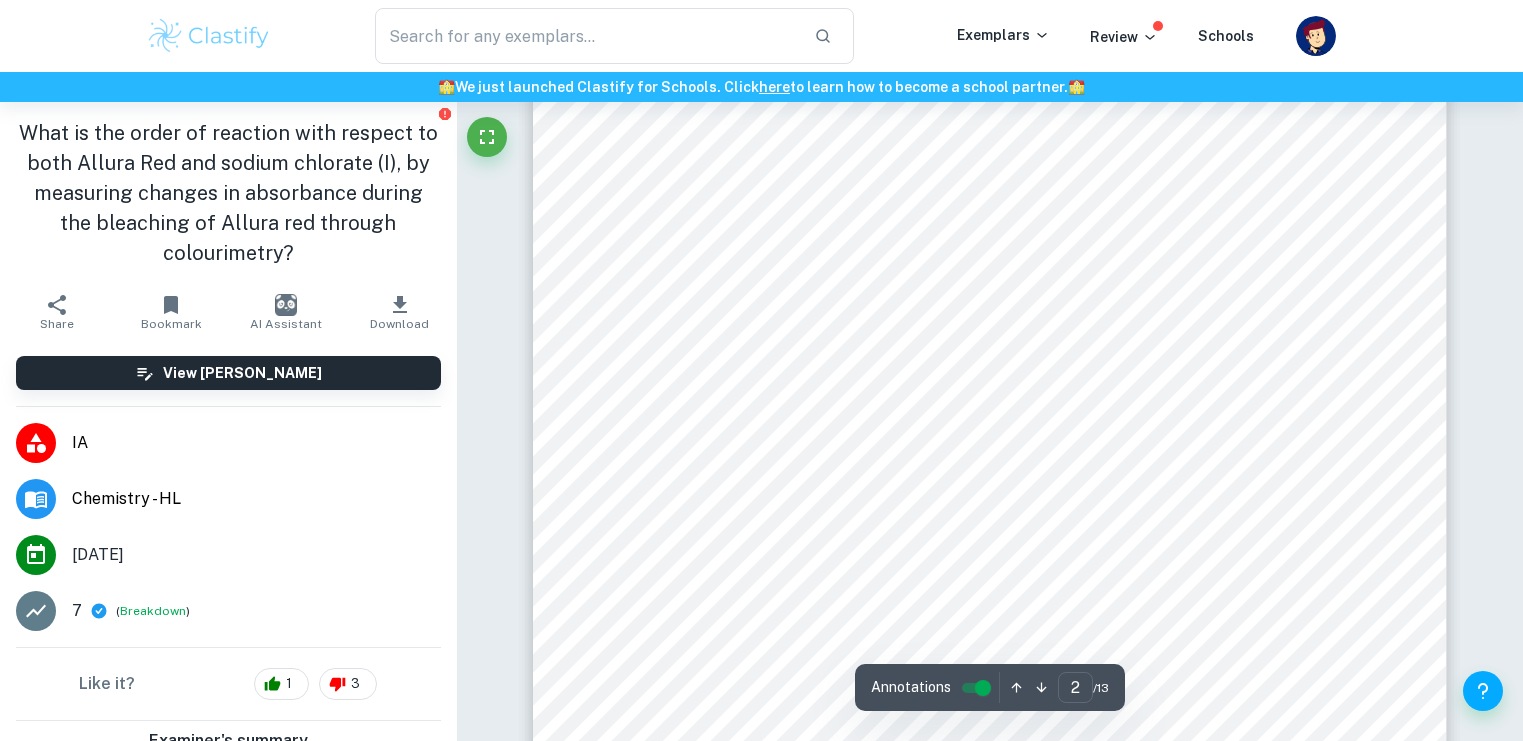 scroll, scrollTop: 1664, scrollLeft: 0, axis: vertical 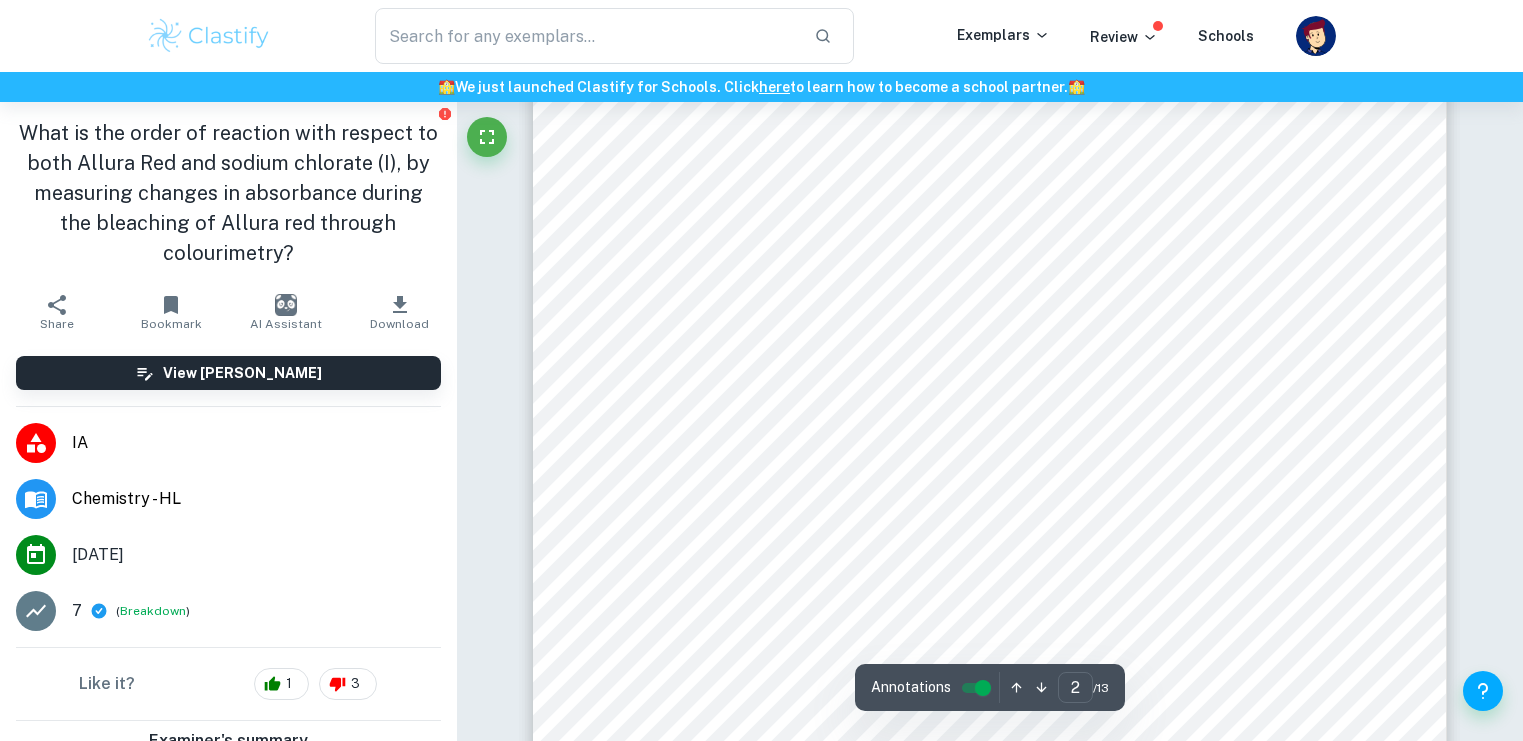 click on "2 Variables Independent variable The independent variables were the concentrations of Allura red and sodium chlorate (I). In Section 2 of this investigation, the concentration of sodium chlorate (I) is changed while the concentration of Allura red is kept the same, to deduce the order of reaction in respect to sodium chlorate (I). In Section 3 of this investigation, the concentration of Allura red is changed, while the concentration of sodium chlorate (I) is kept the same, to deduce the order of reaction in respect to Allura red. Dependent variable The absorbance of green colour light of the reaction mixtures was measured at 30-second intervals for 300 seconds for each experiment using a colourimeter connected to the Mystrica ©   colourimeter app (Mystrica Ltd). These absorbances were then converted to concentrations using a calibration curve to plot concentration-time graphs and find the initial rate of reaction from the initial gradient of the line. Control variable   How was it controlled?   Allura red in" at bounding box center (990, 470) 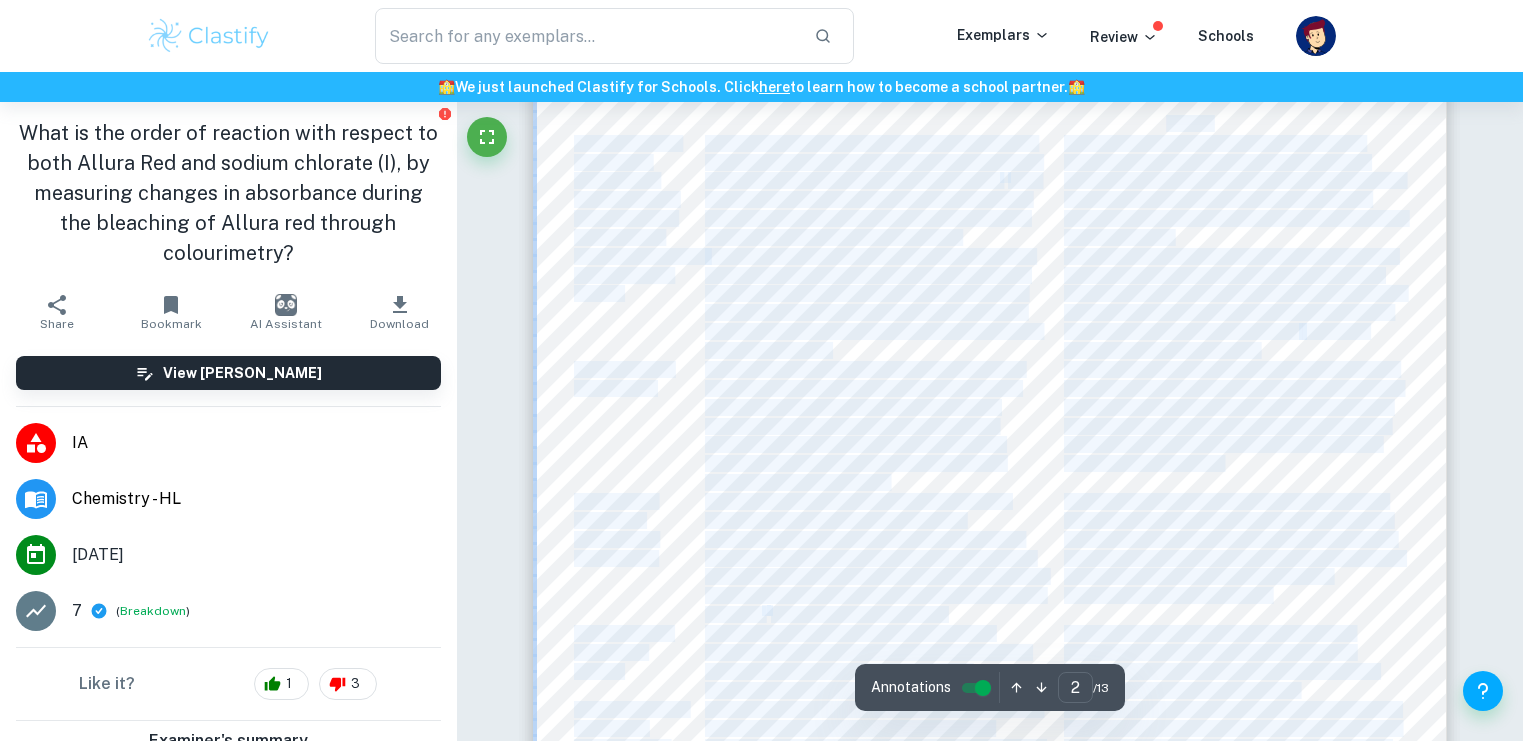 drag, startPoint x: 1212, startPoint y: 119, endPoint x: 1159, endPoint y: 120, distance: 53.009434 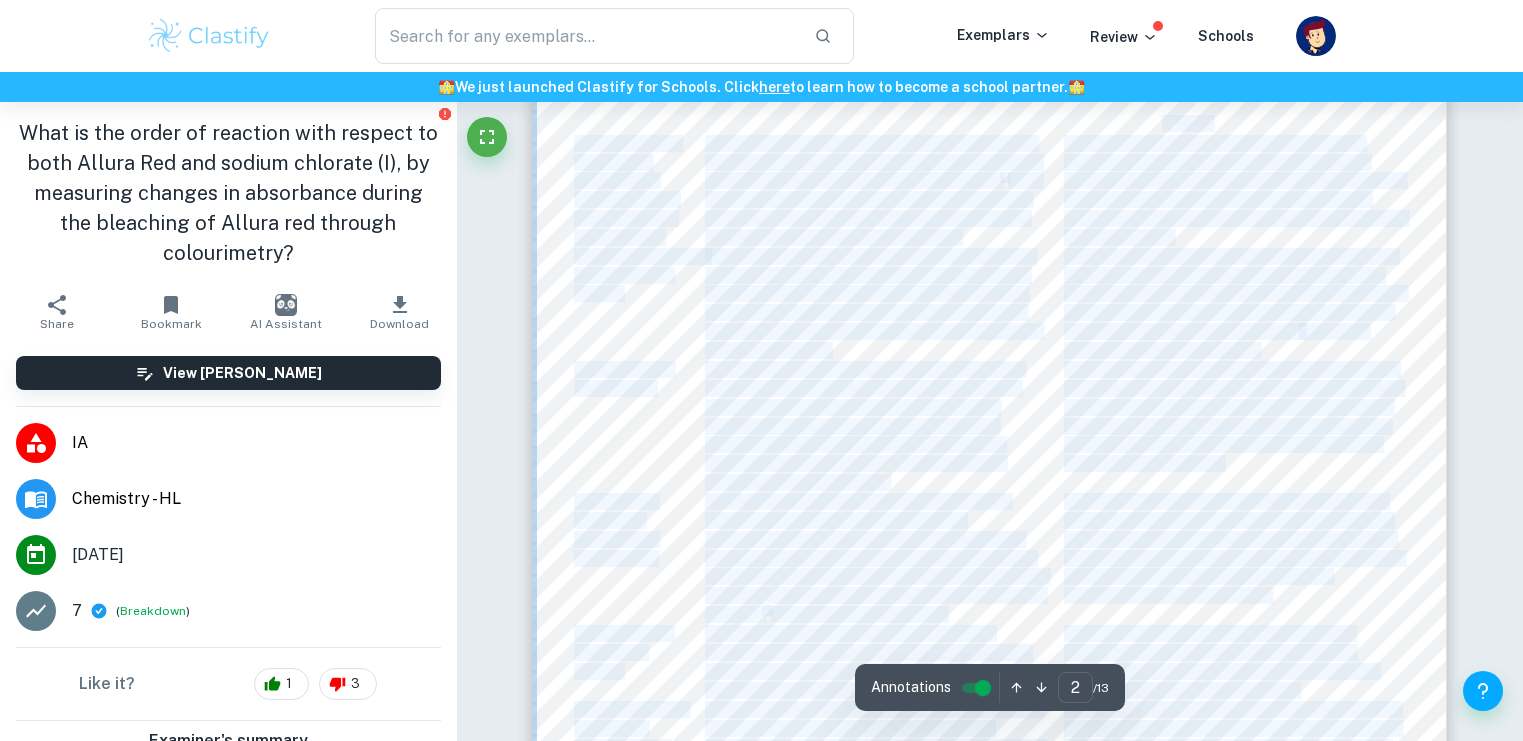 click on "Why was it controlled?" at bounding box center (1137, 123) 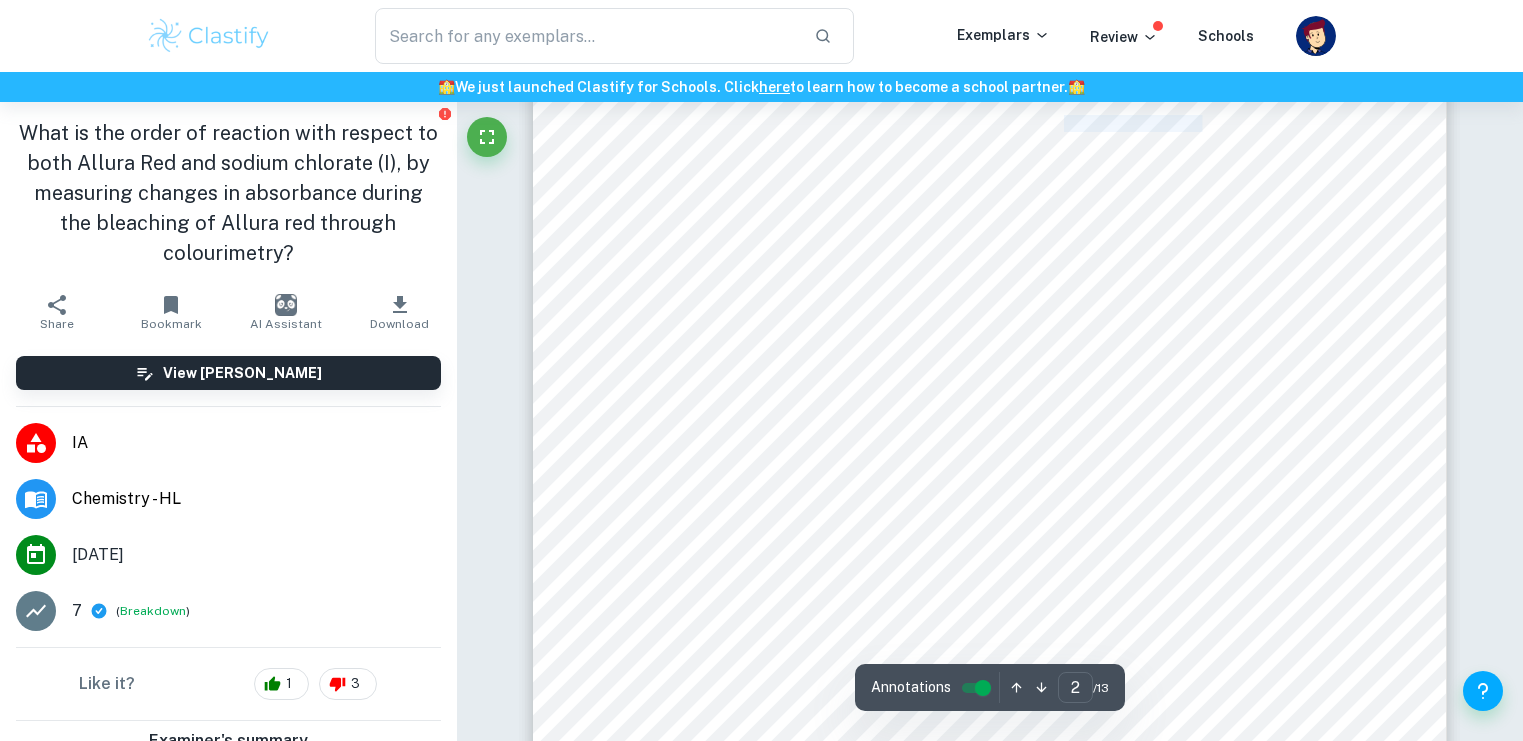 drag, startPoint x: 1070, startPoint y: 121, endPoint x: 1208, endPoint y: 121, distance: 138 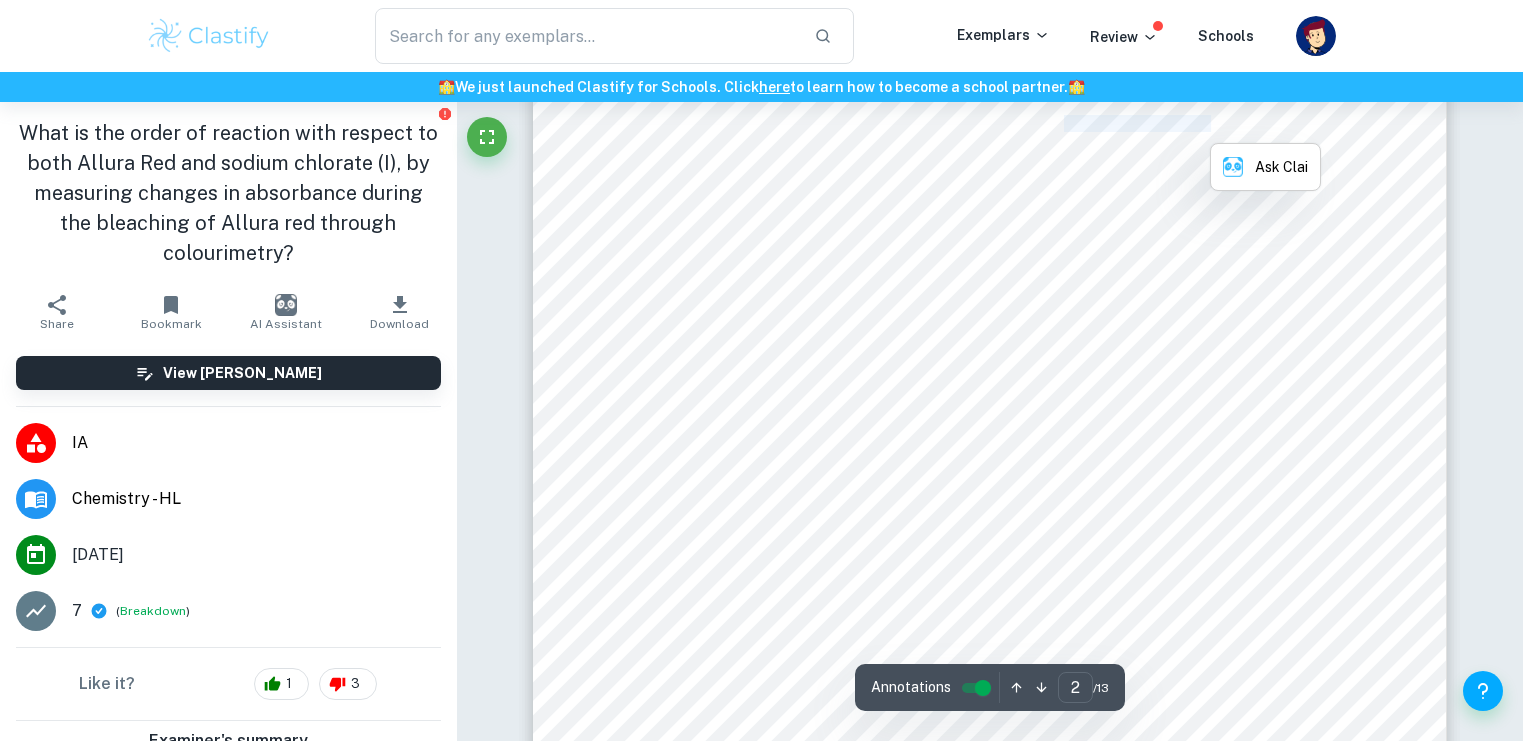click on "Why was it controlled?" at bounding box center (1137, 123) 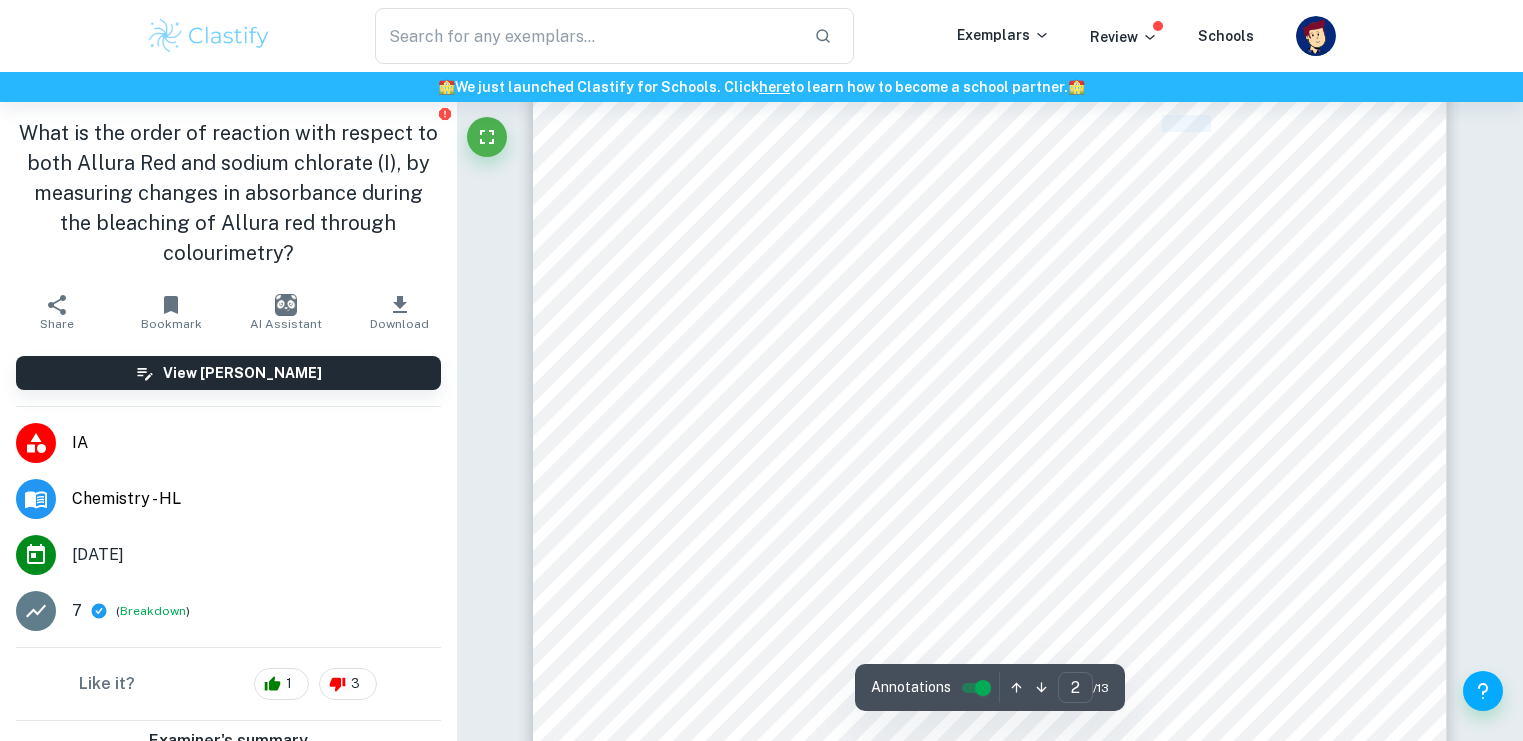 drag, startPoint x: 1207, startPoint y: 121, endPoint x: 1156, endPoint y: 121, distance: 51 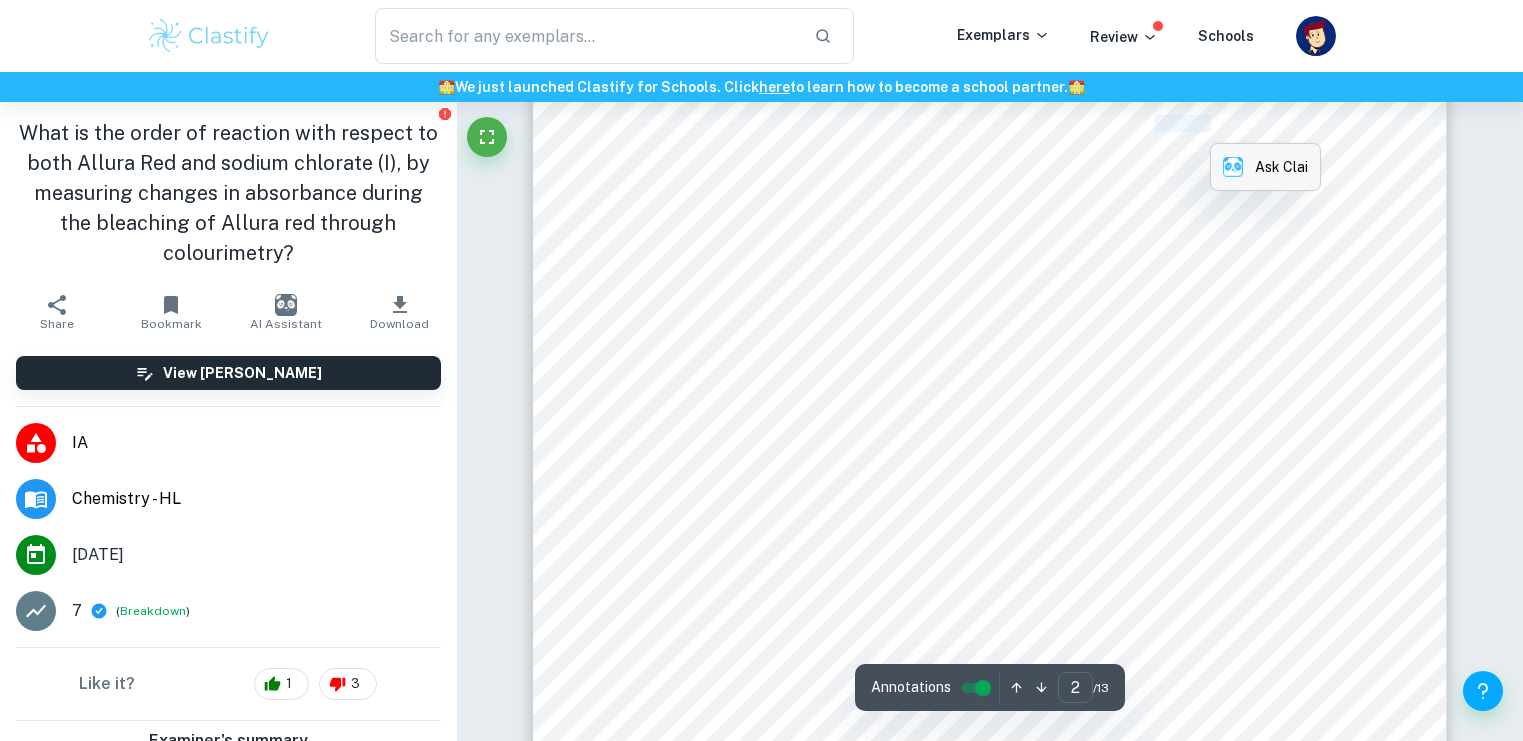 click on "Ask Clai" at bounding box center (1265, 167) 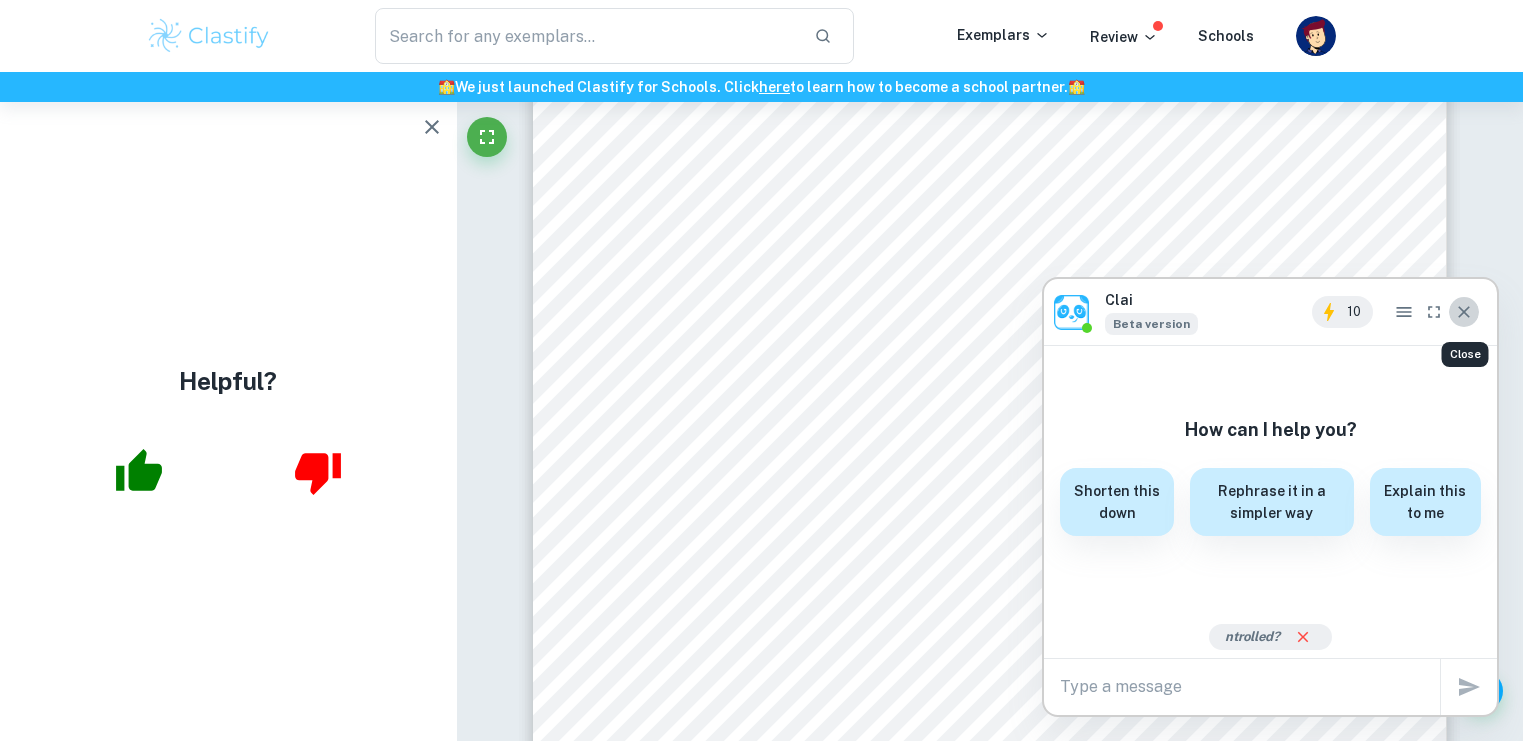 click 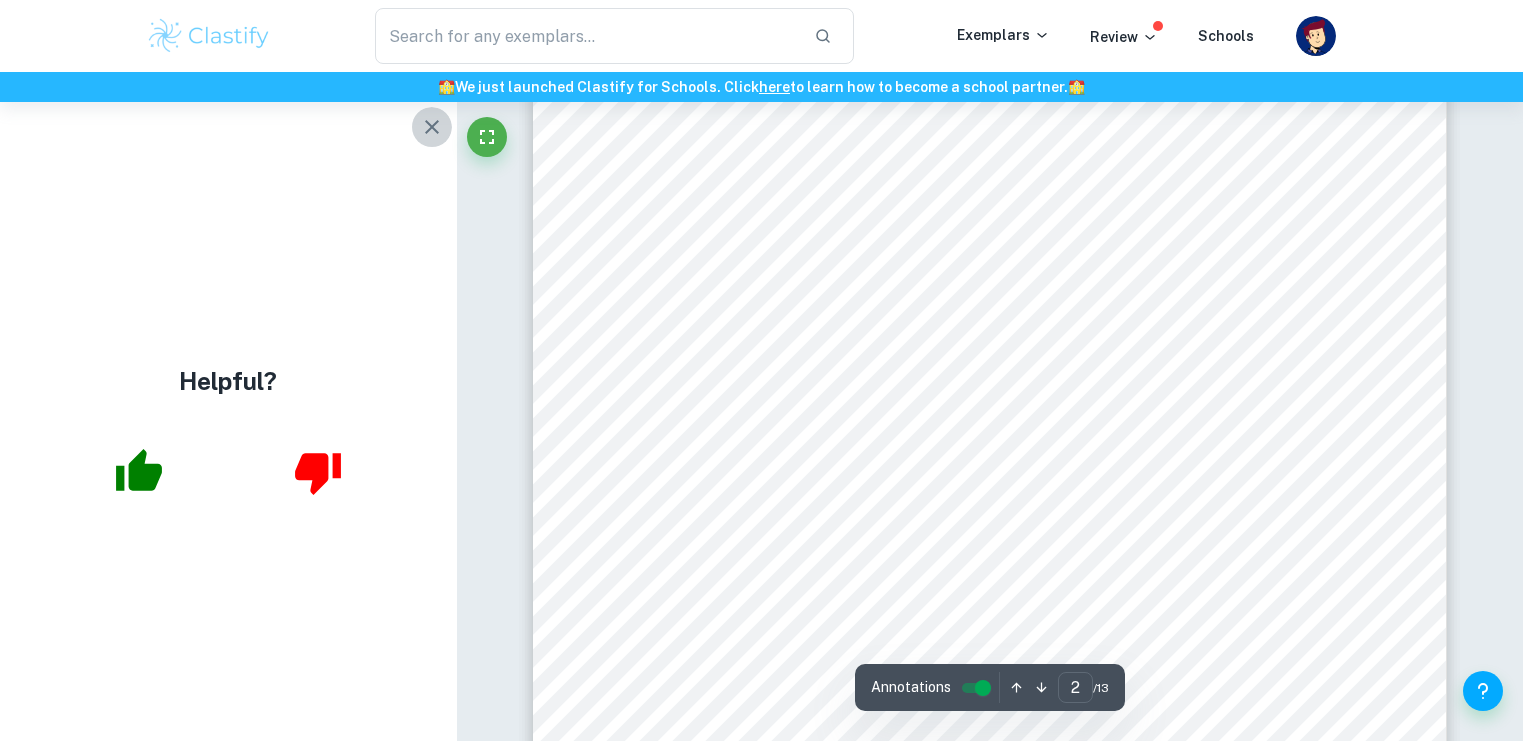 click 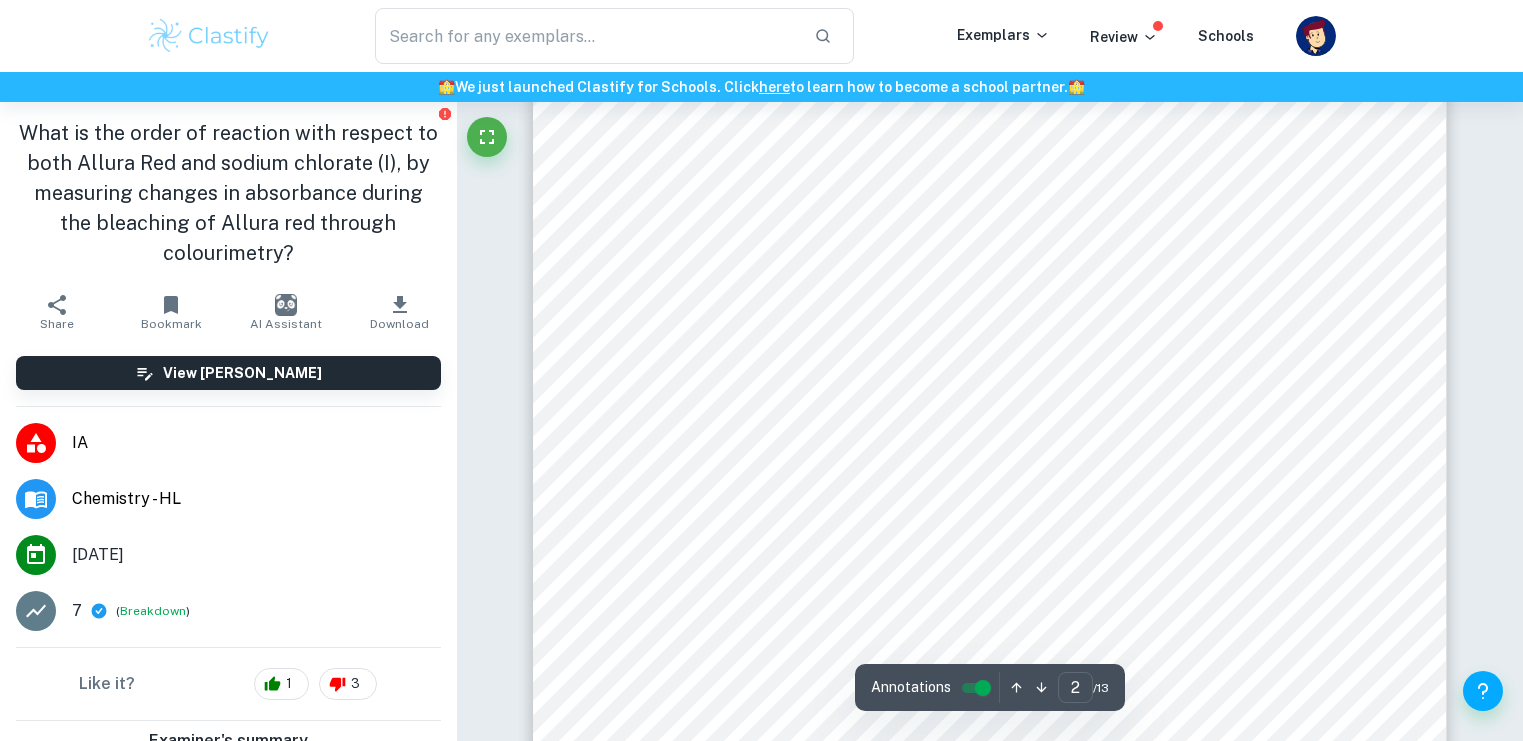click on "the number of particles above the activation energy," at bounding box center (1227, 407) 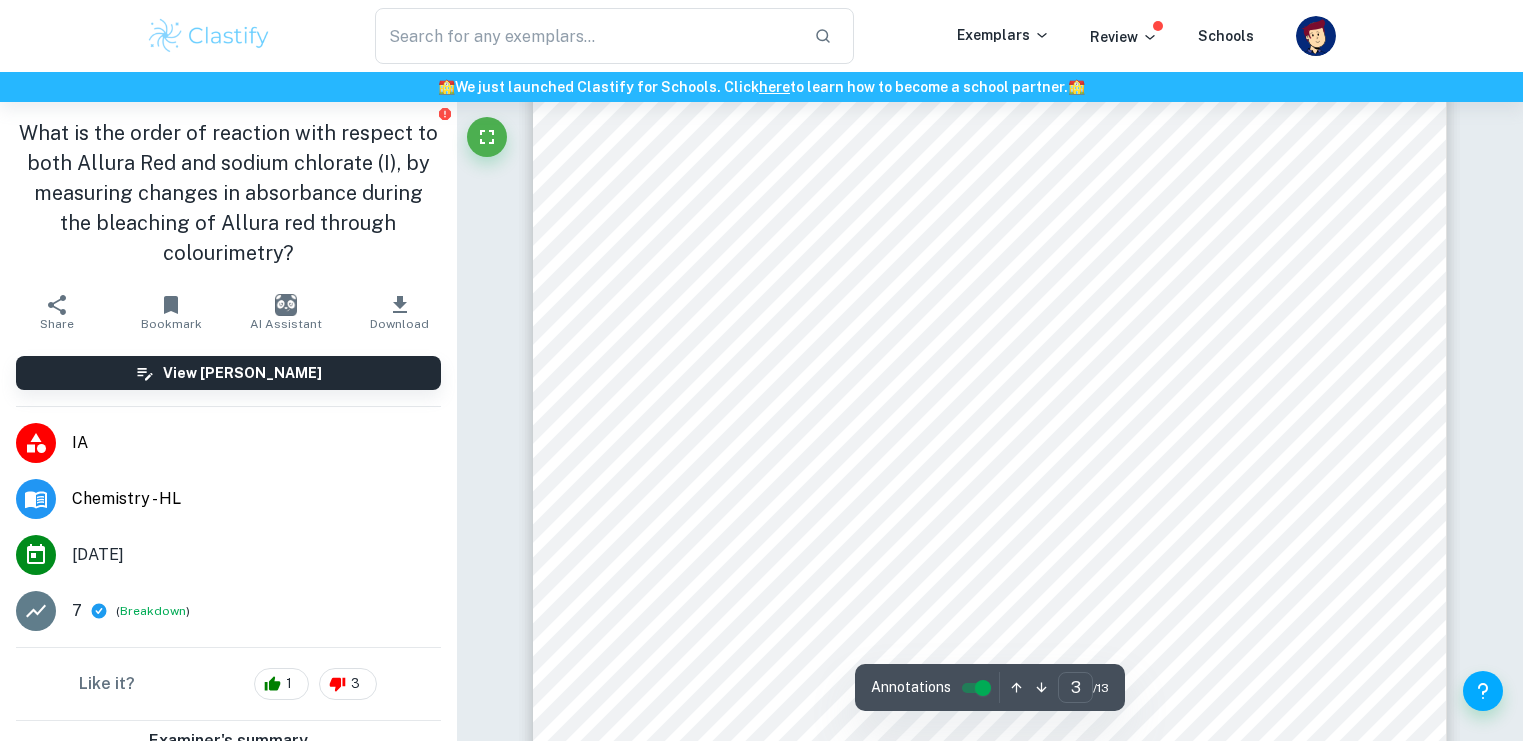 scroll, scrollTop: 3429, scrollLeft: 0, axis: vertical 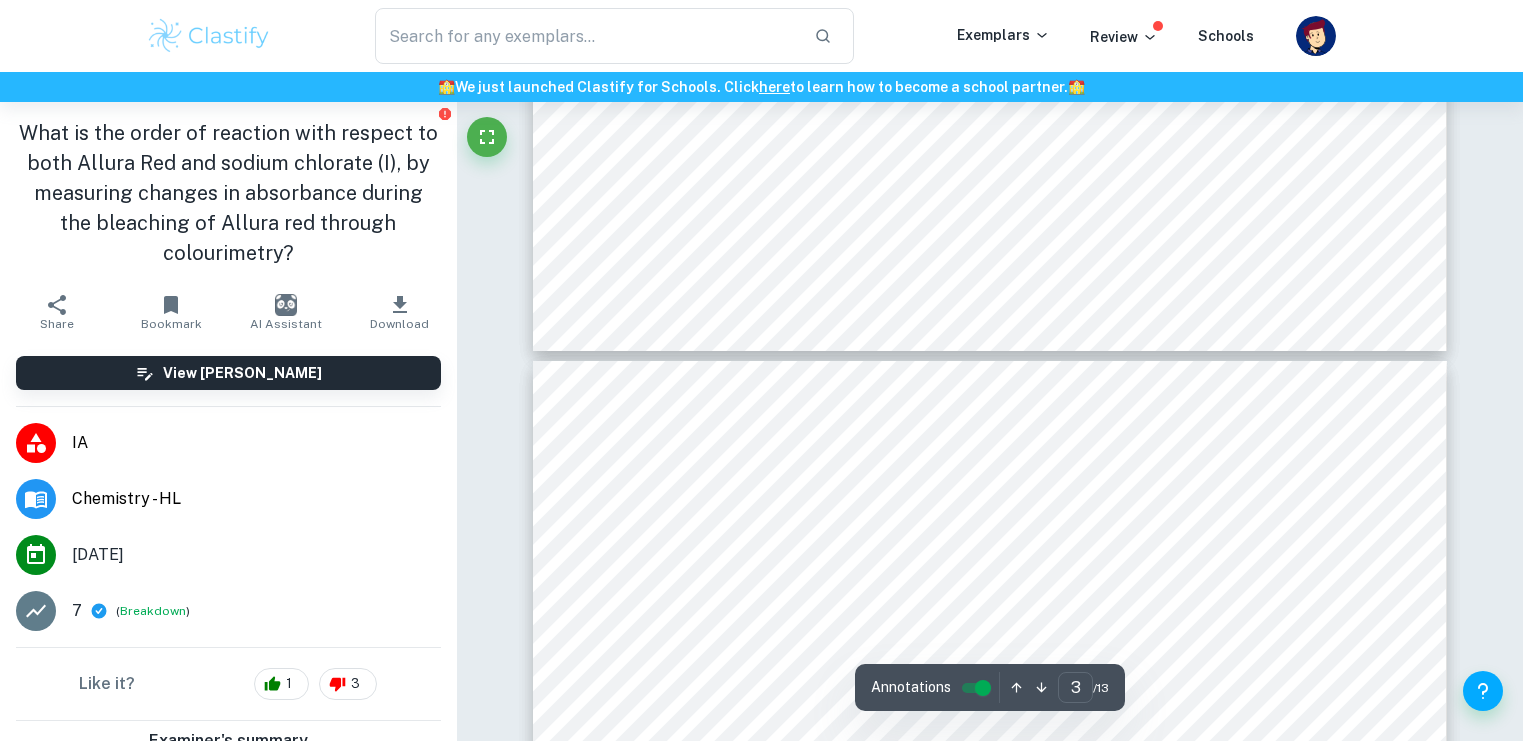 type on "2" 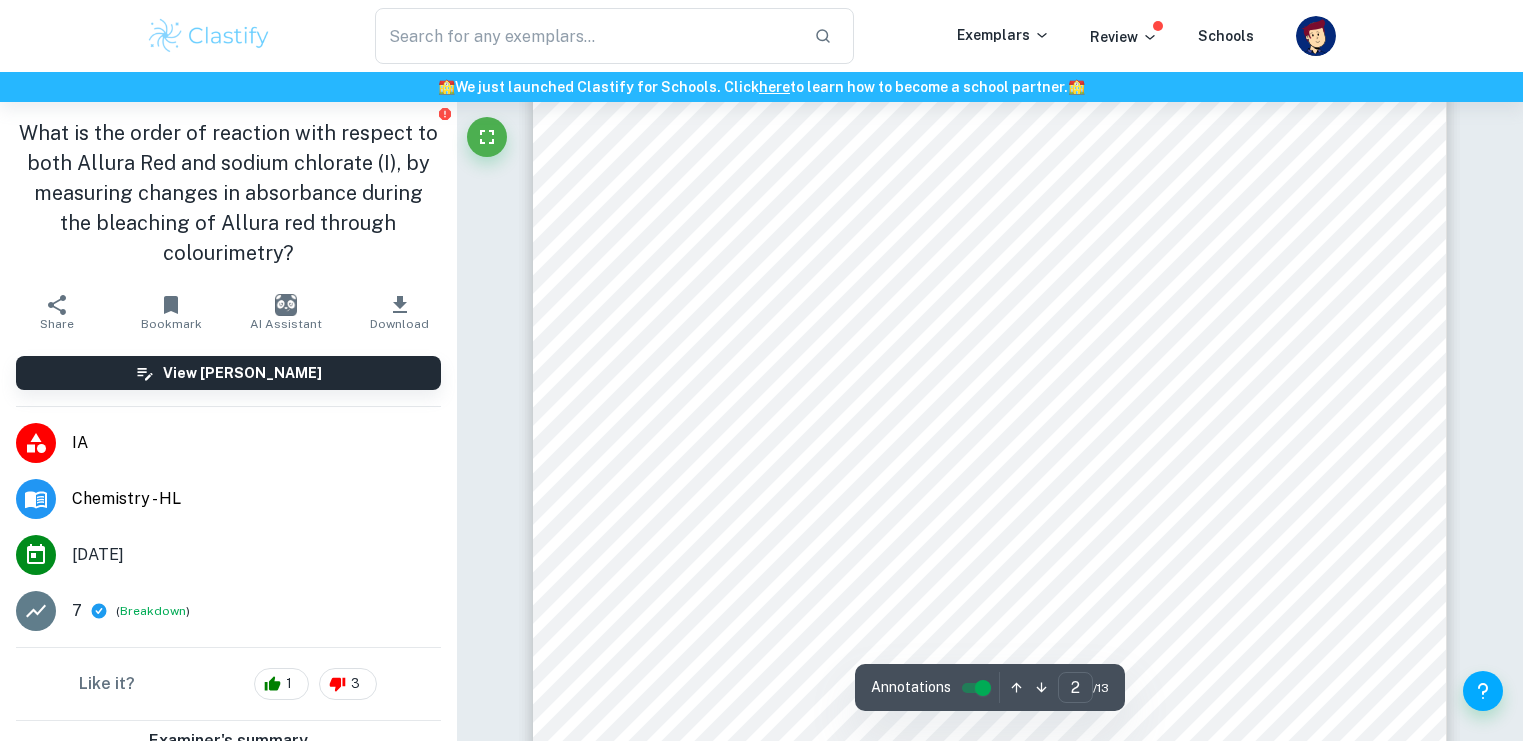scroll, scrollTop: 1854, scrollLeft: 0, axis: vertical 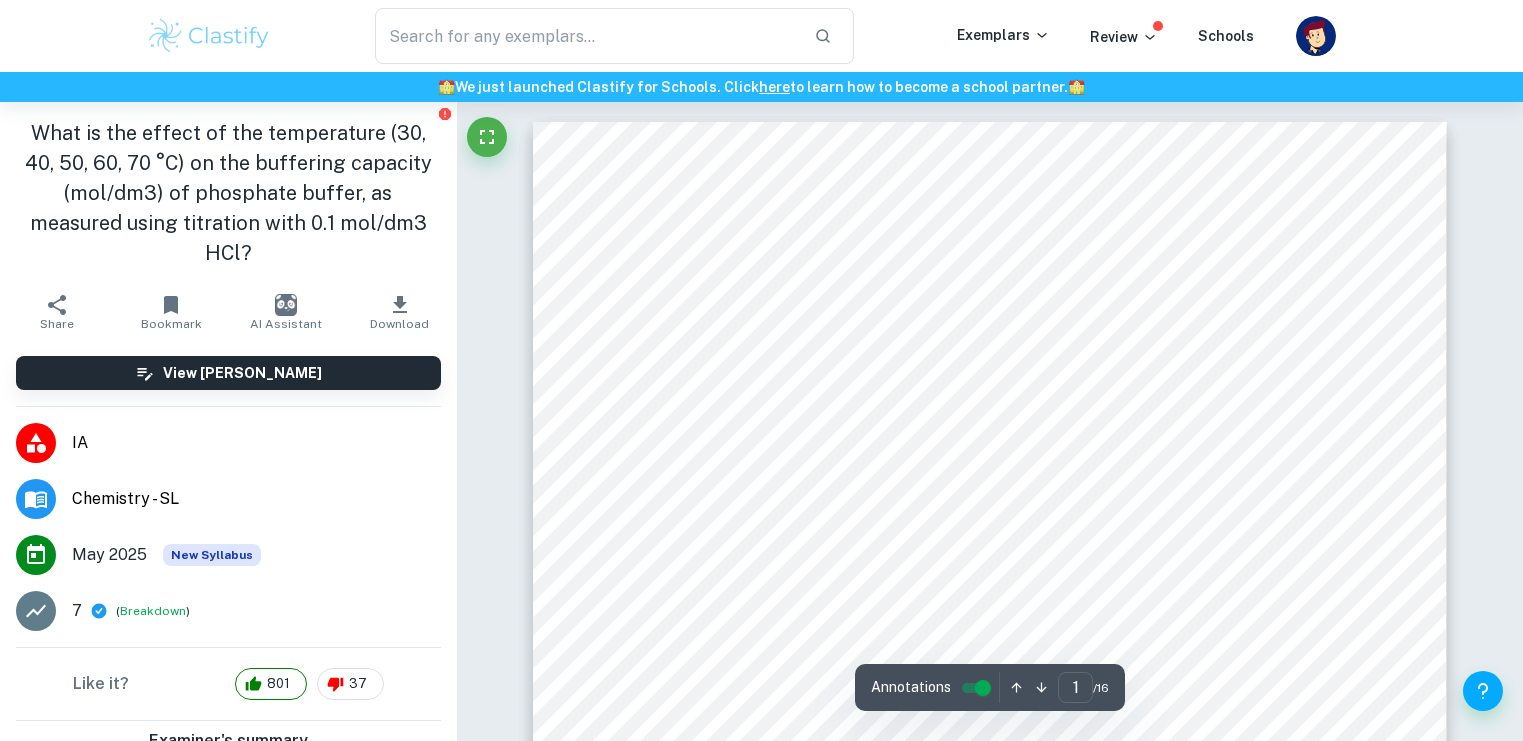 click on "1 candidate code: Examining the effect of temperature on buffering capacity of phosphate buffer Wordcount: 2922 1. Introduction Buffers are present in all sorts of biological systems, allowing for the maintenance of homeostasis and keeping the conditions appropriate for different metabolic reactions. They are used as reagents in all sorts of biochemical research as well, keeping the pH of a solution stable and unchanging and dissolving reactants used in the research. For example, the phosphate buffer, which is the focus of this essay, is broadly used in PBS - Phosphate-buffered saline. This buffer maintains the pH at about 7-7.4 and is used in biological and chemical analyses, especially ones involving cells (<Phosphate Buffered Saline (PBS)=, n.d.). The aim of this IA is to investigate the effect of the temperature on the buffering capacity of phosphate buffer. Research question:   What is the effect of the temperature (30, 40, 50, 60, 70 °C) on the buffering capacity (mol/dm 3 3 HCl?   ÿ ! reacts with the" at bounding box center [990, 768] 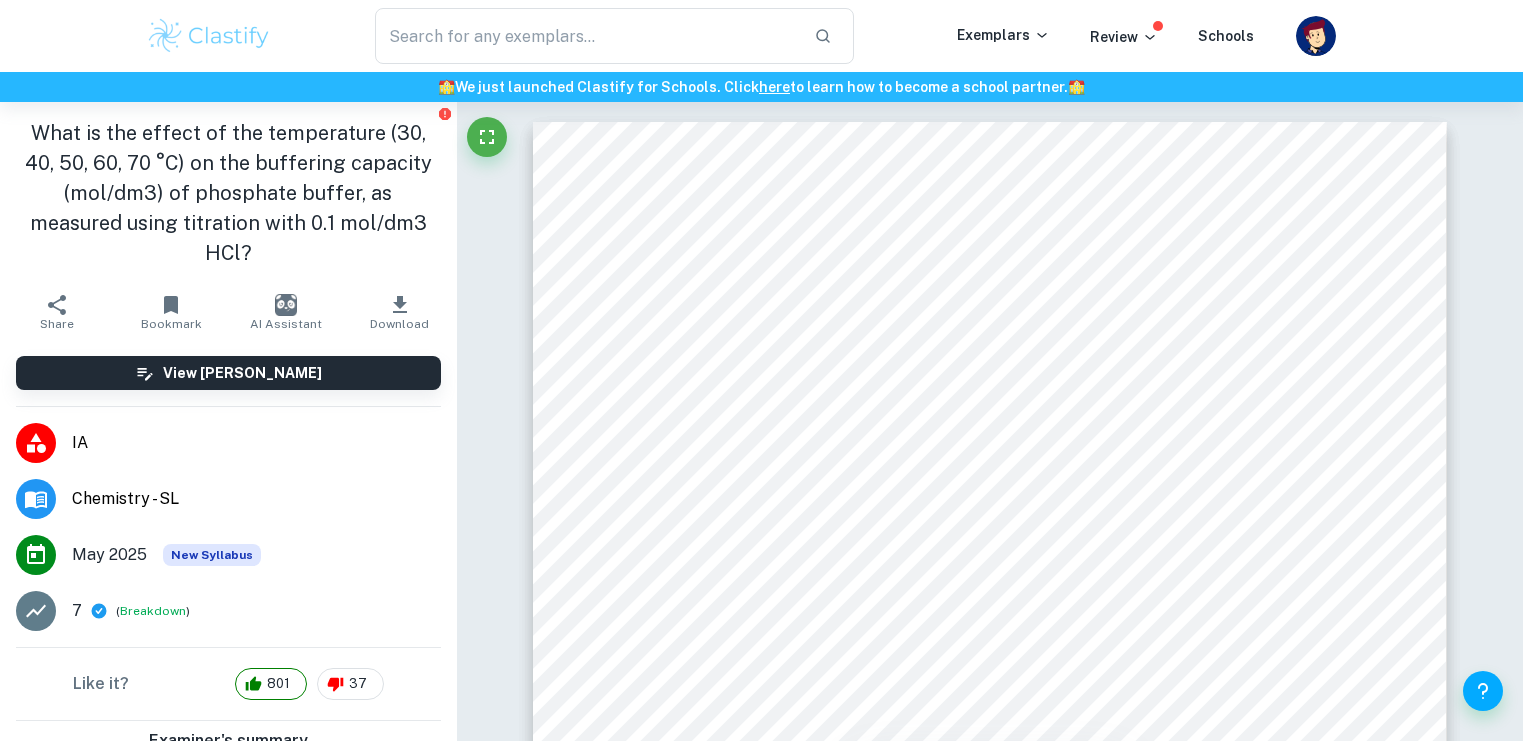 click at bounding box center [209, 36] 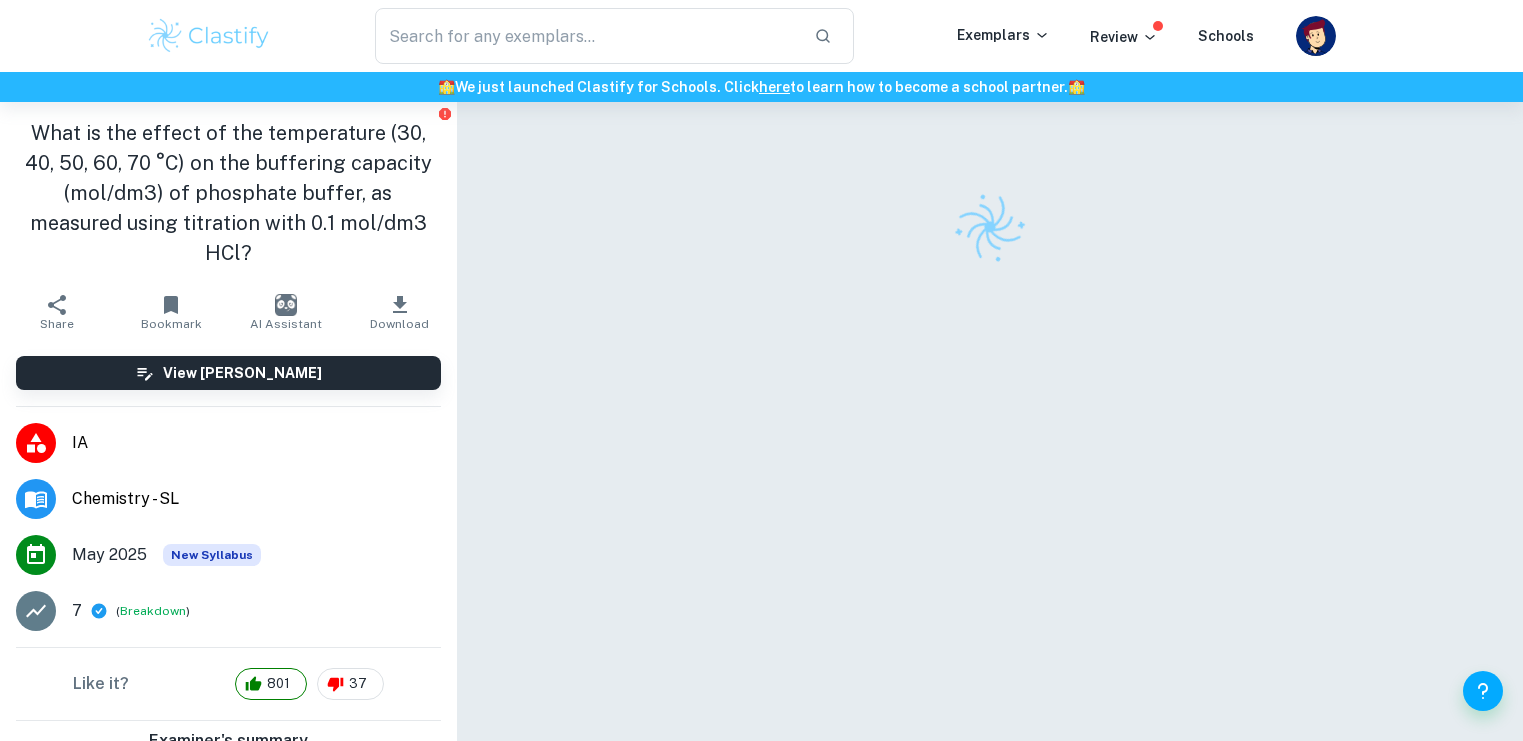 click at bounding box center (209, 36) 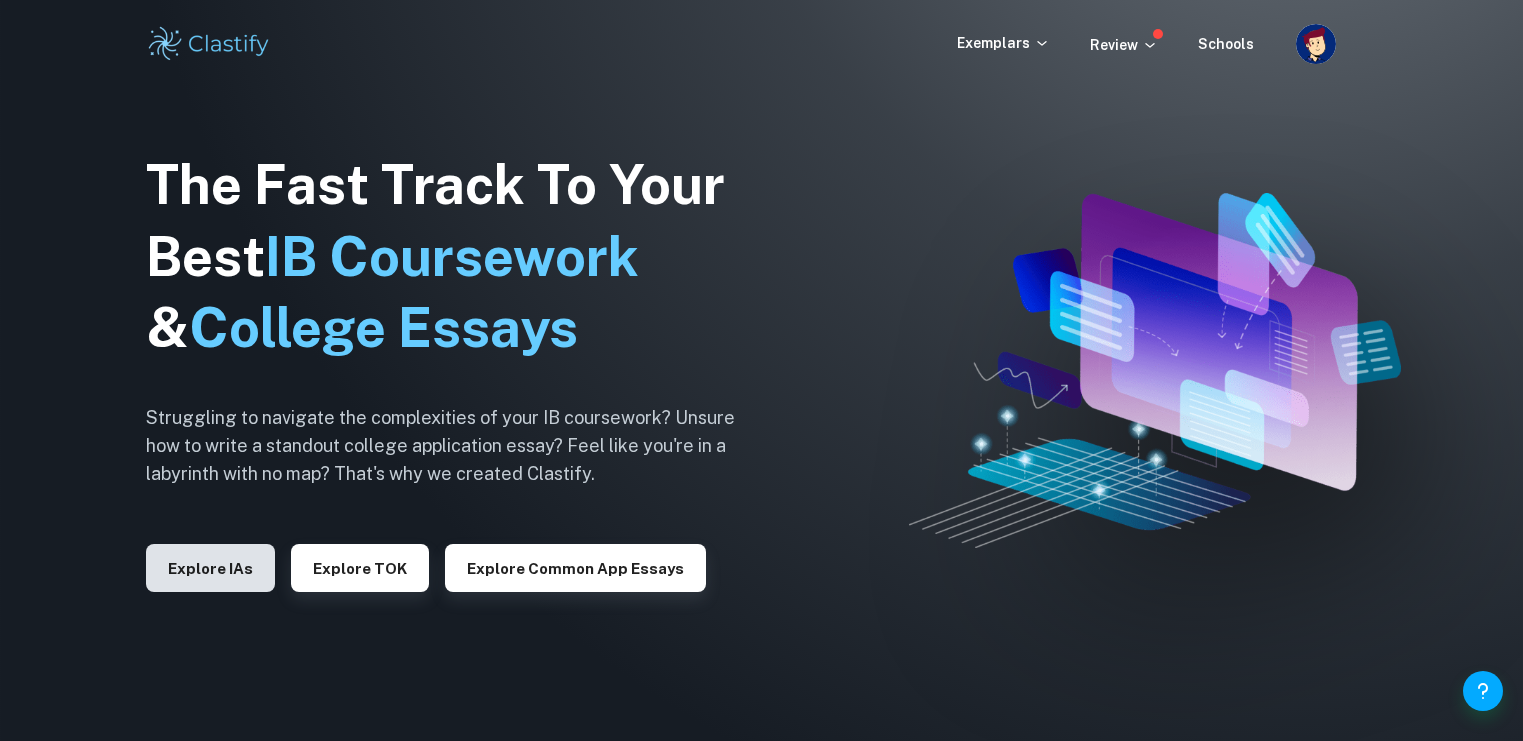 click on "Explore IAs" at bounding box center (210, 568) 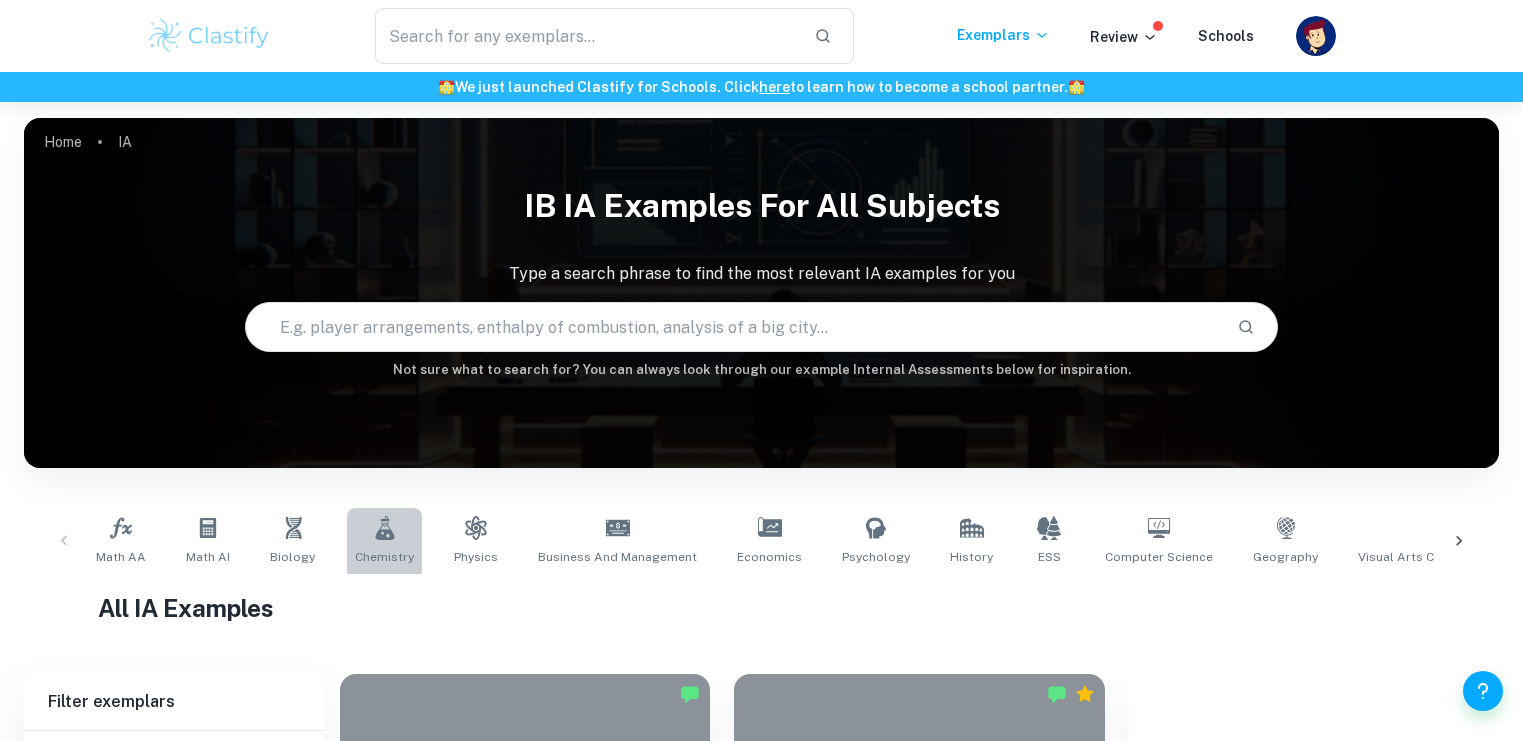click 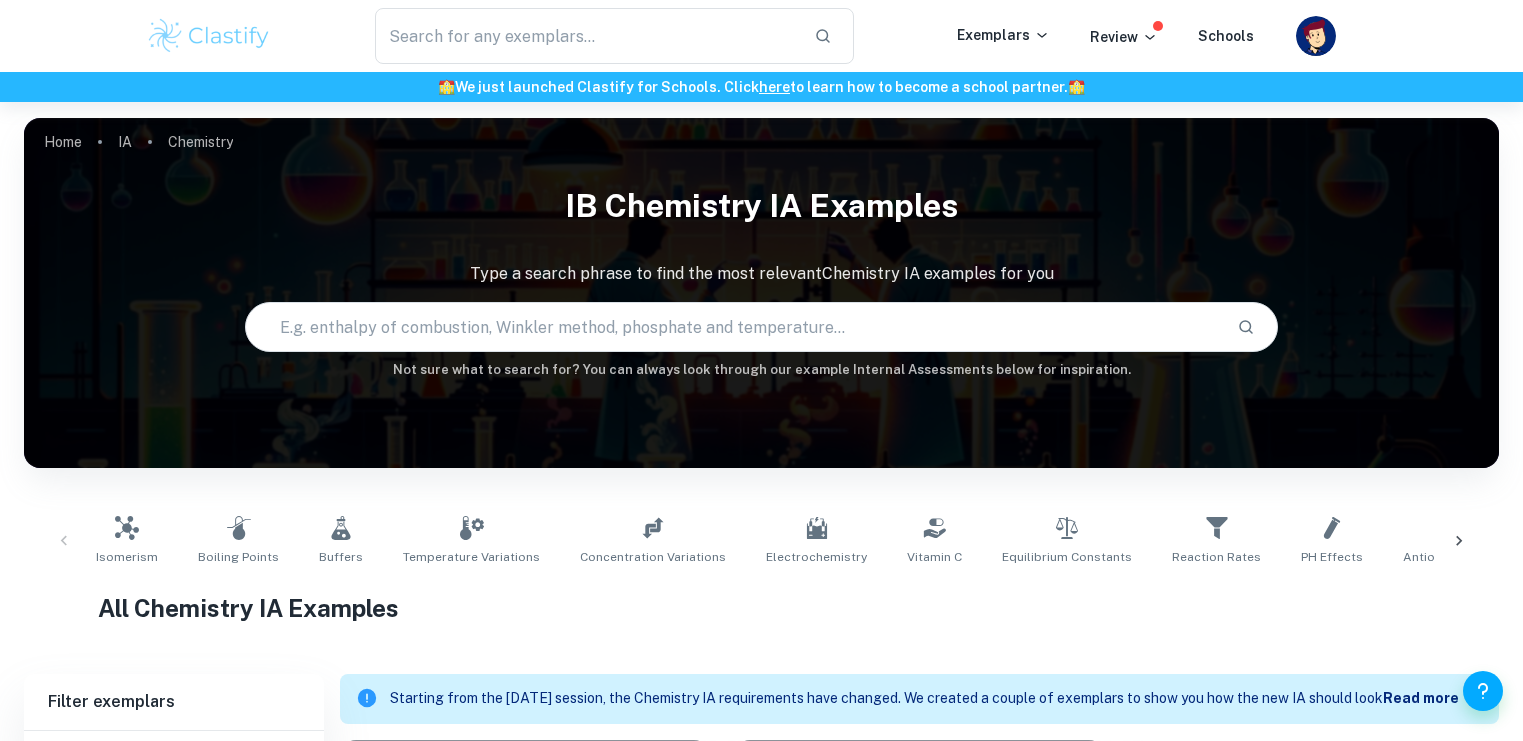 click at bounding box center [733, 327] 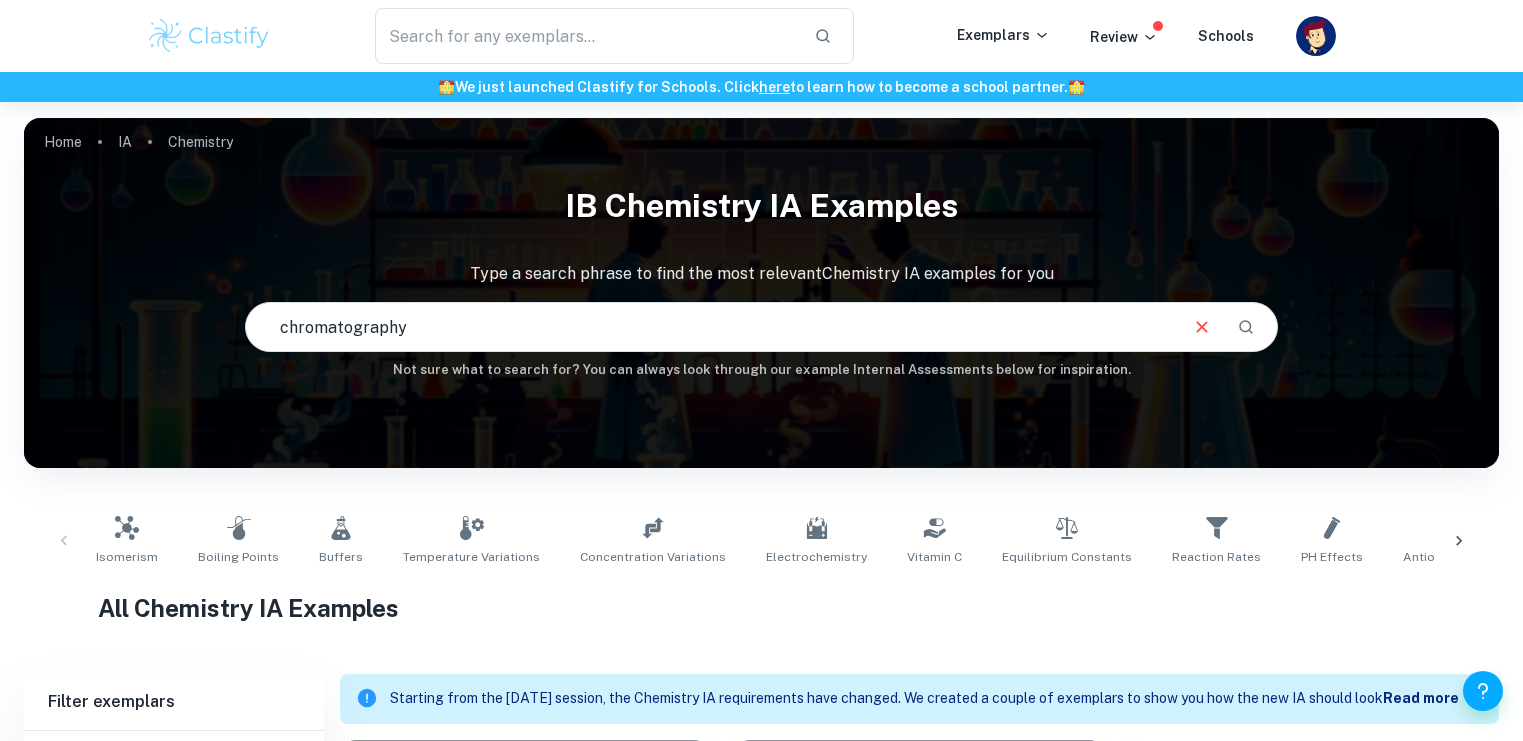 type on "chromatography" 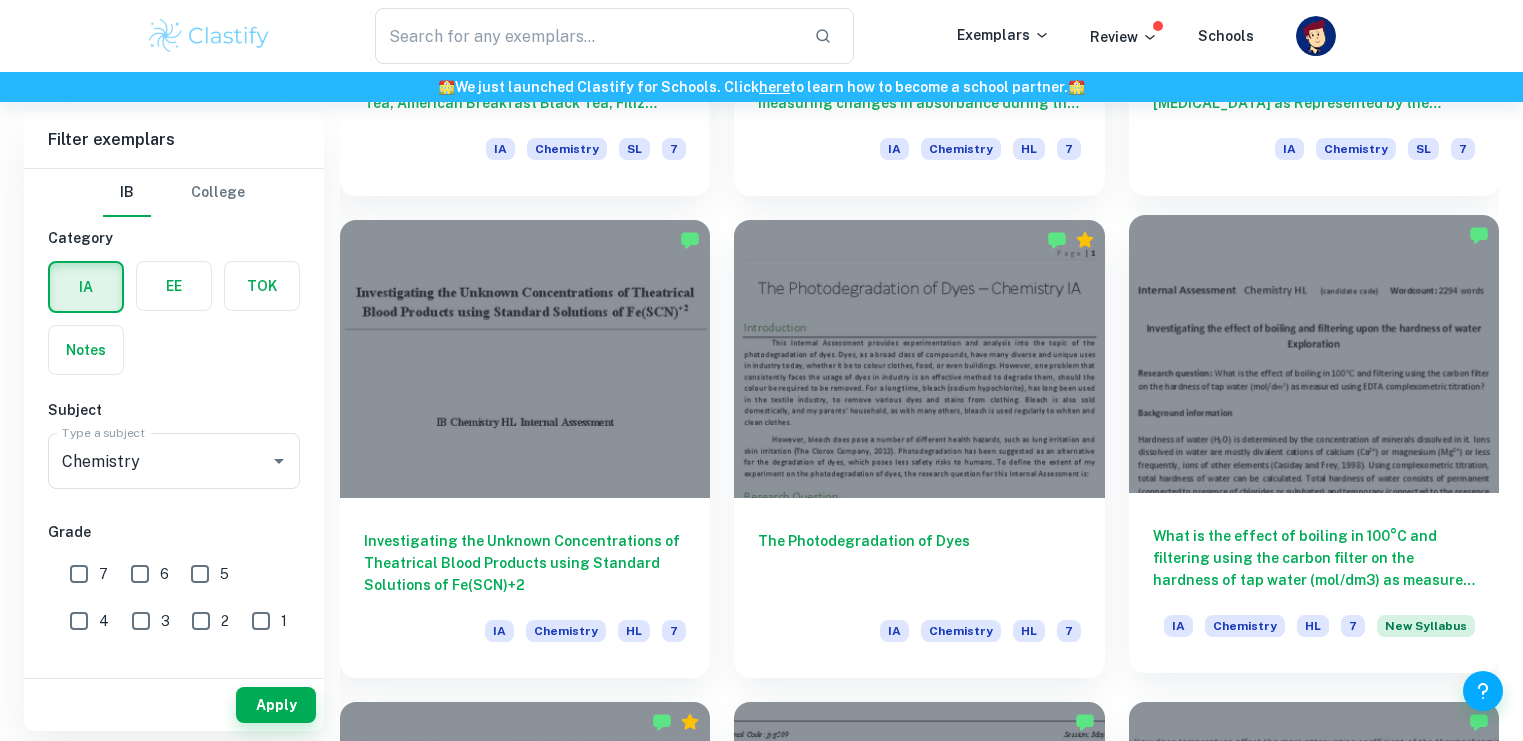 scroll, scrollTop: 1580, scrollLeft: 0, axis: vertical 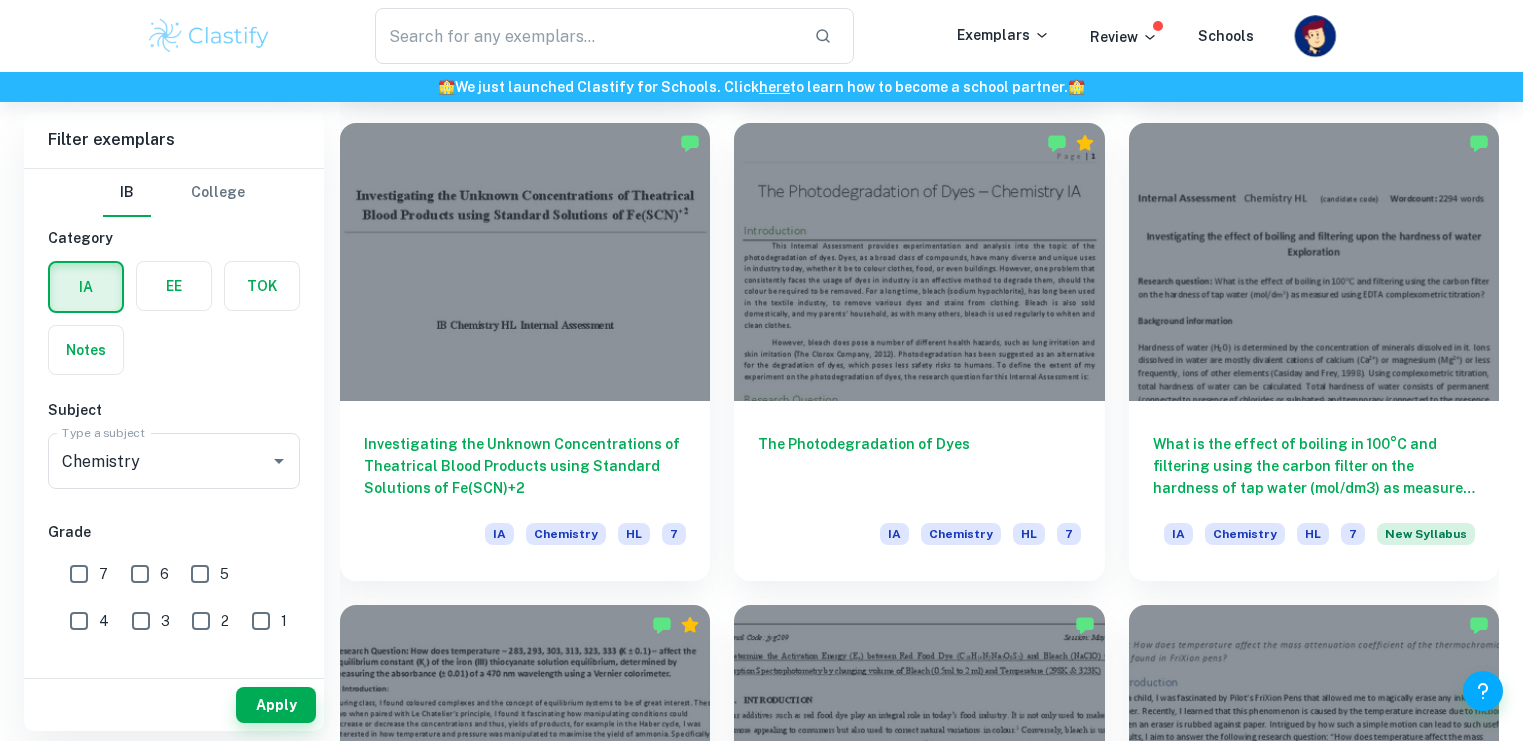 click on "​ Exemplars Review Schools" at bounding box center [762, 36] 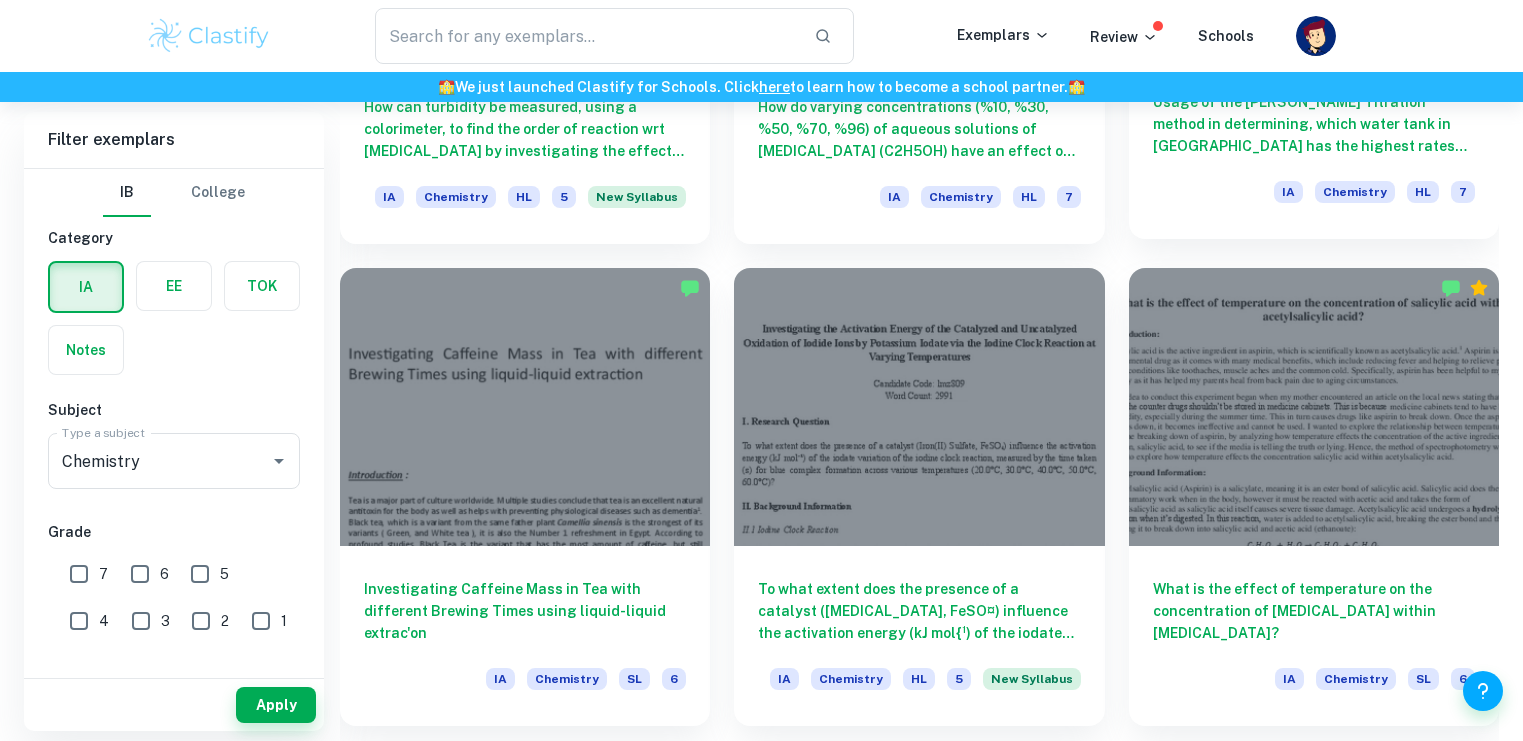 scroll, scrollTop: 3552, scrollLeft: 0, axis: vertical 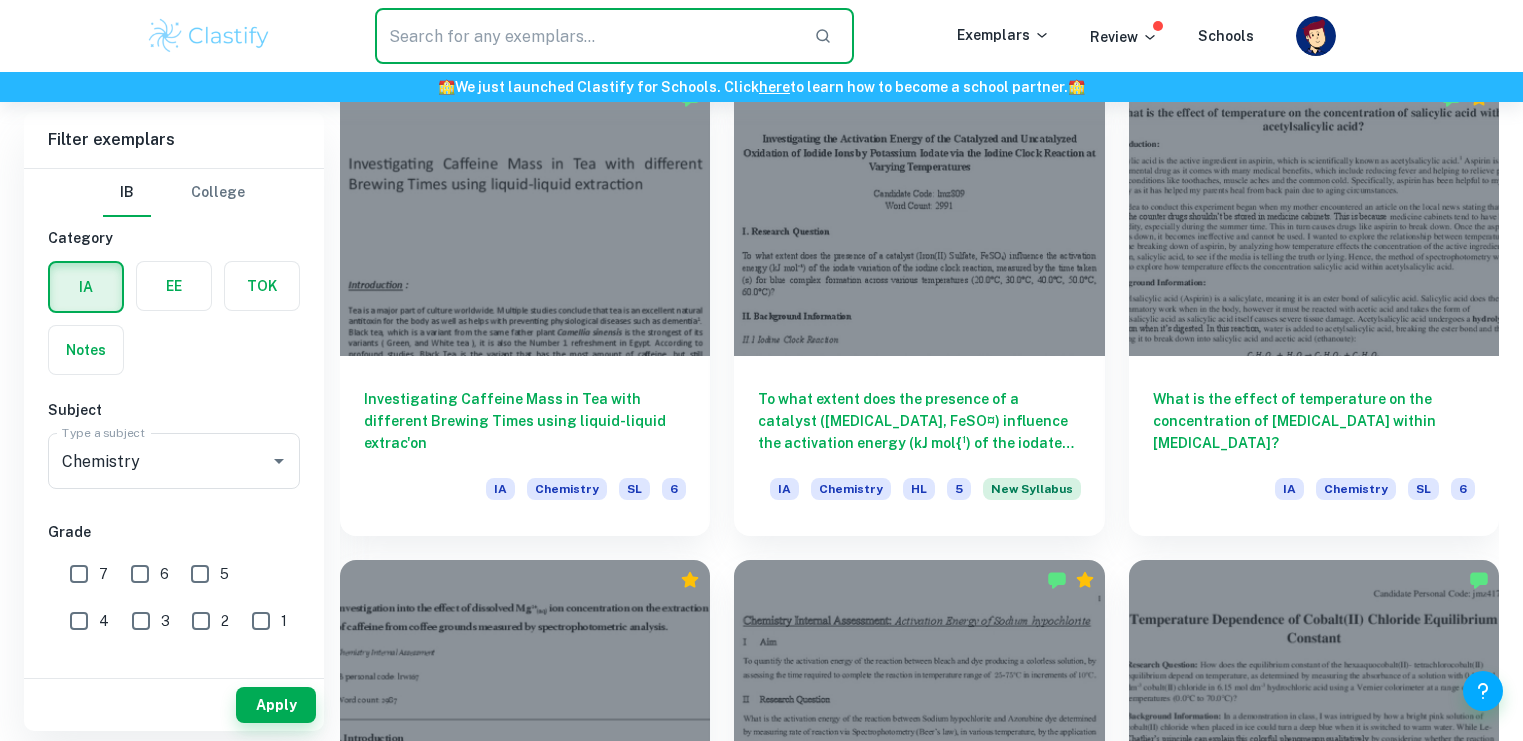 click at bounding box center (586, 36) 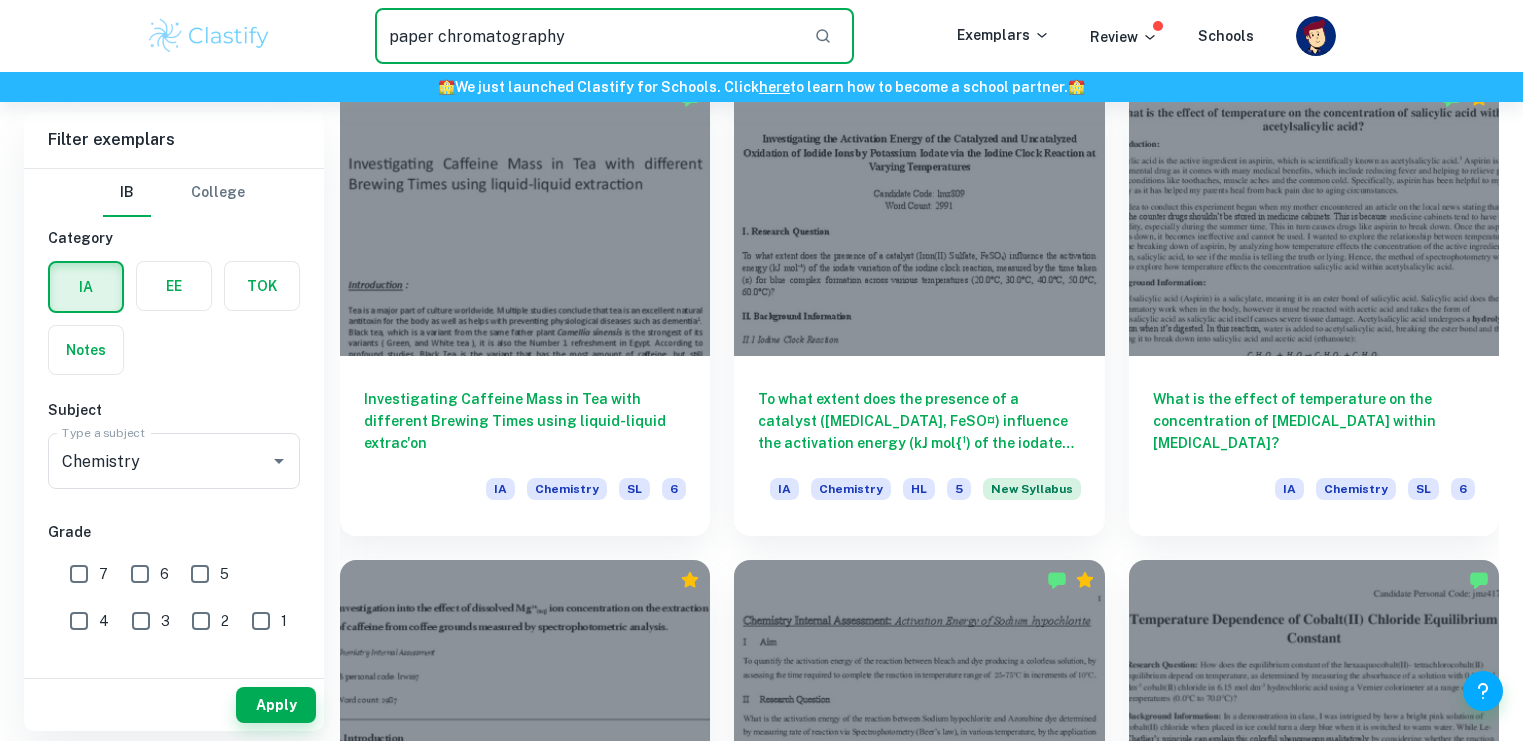 type on "paper chromatography" 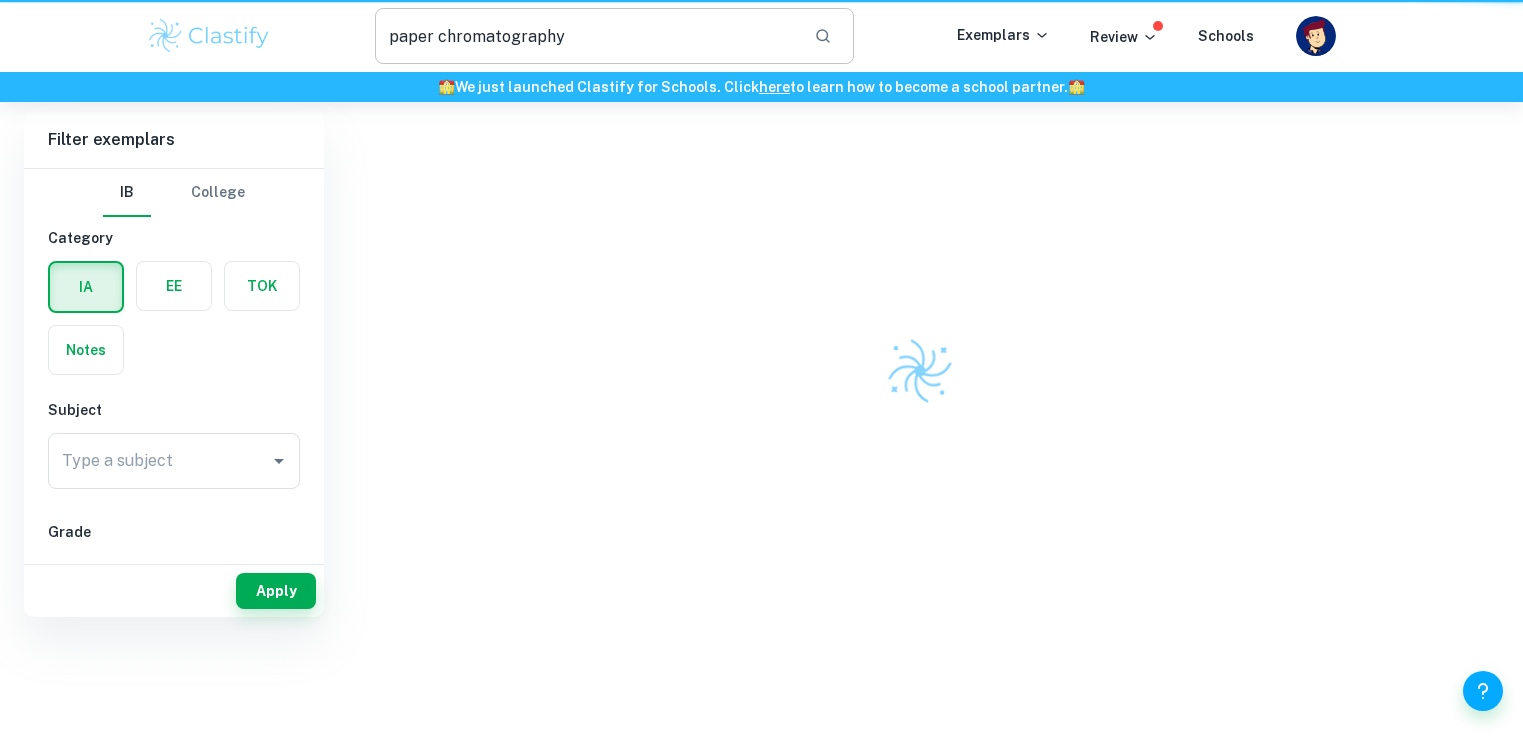 scroll, scrollTop: 0, scrollLeft: 0, axis: both 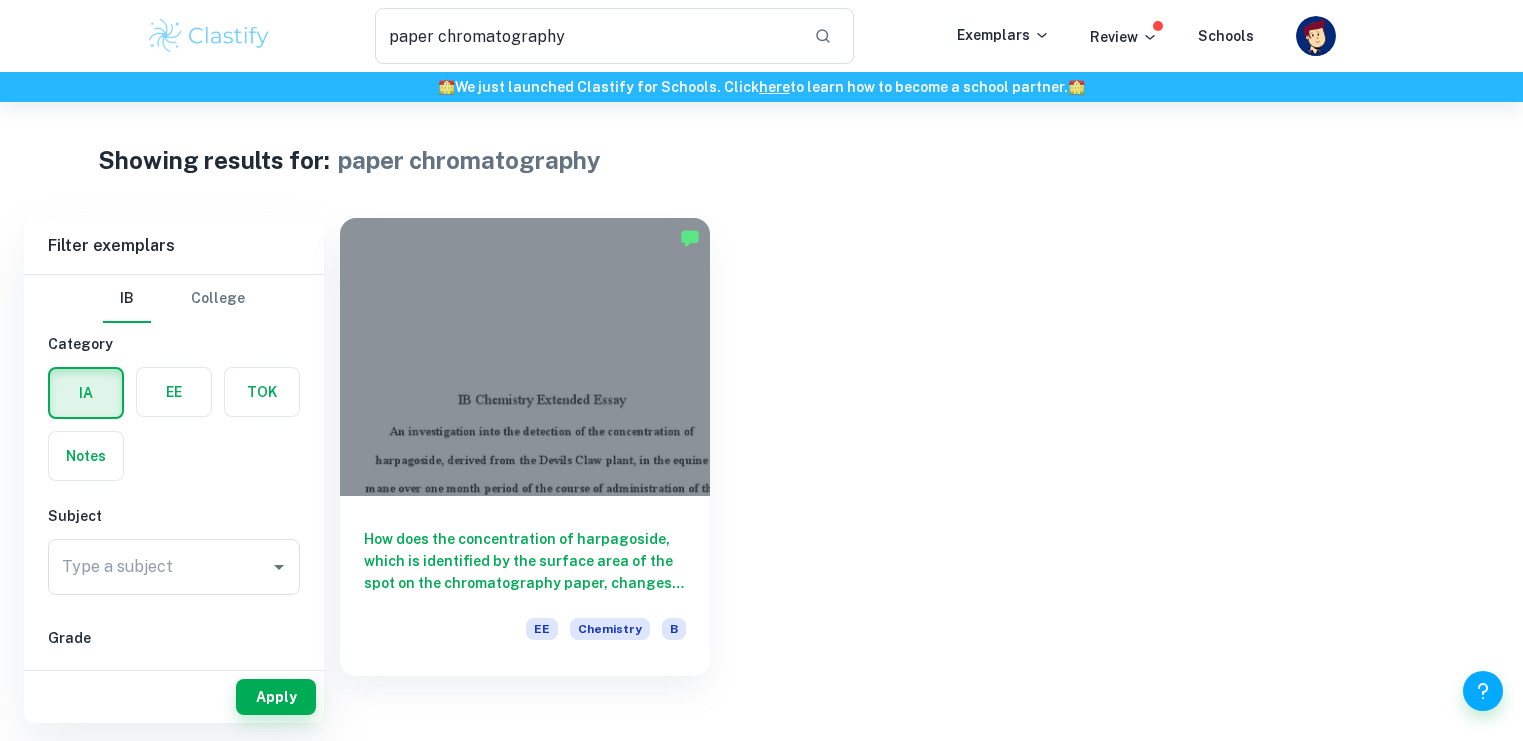 type 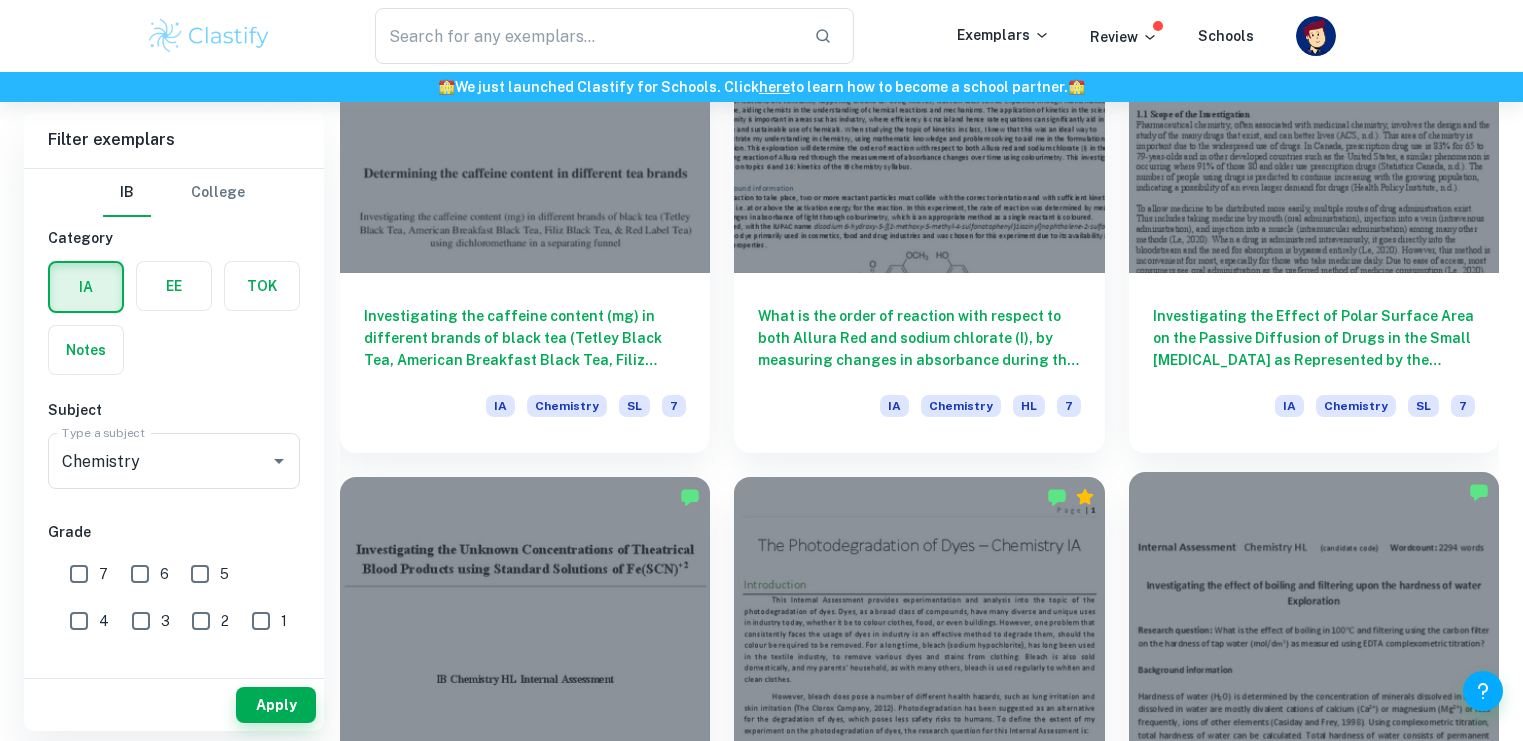 scroll, scrollTop: 1370, scrollLeft: 0, axis: vertical 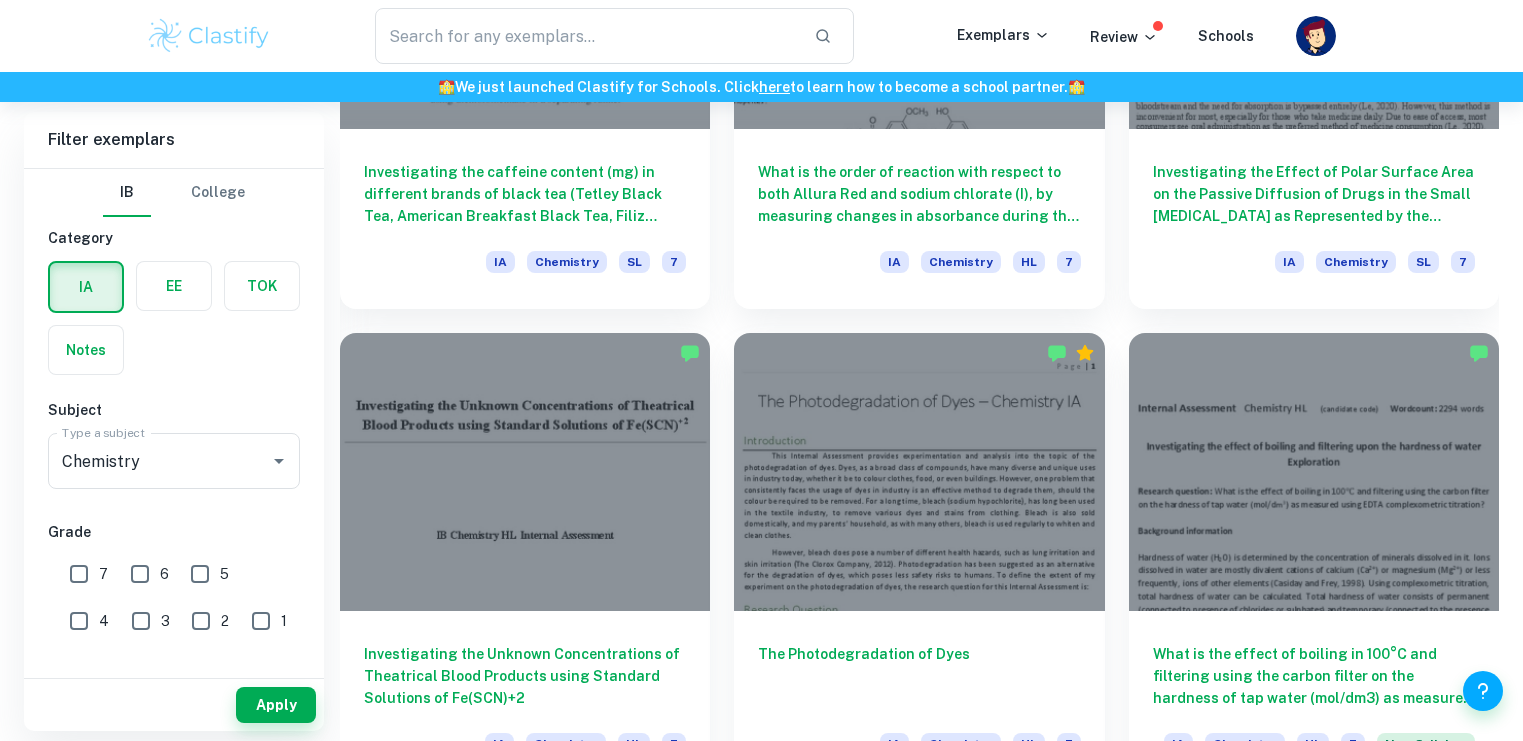 click on "​ Exemplars Review Schools" at bounding box center (761, 36) 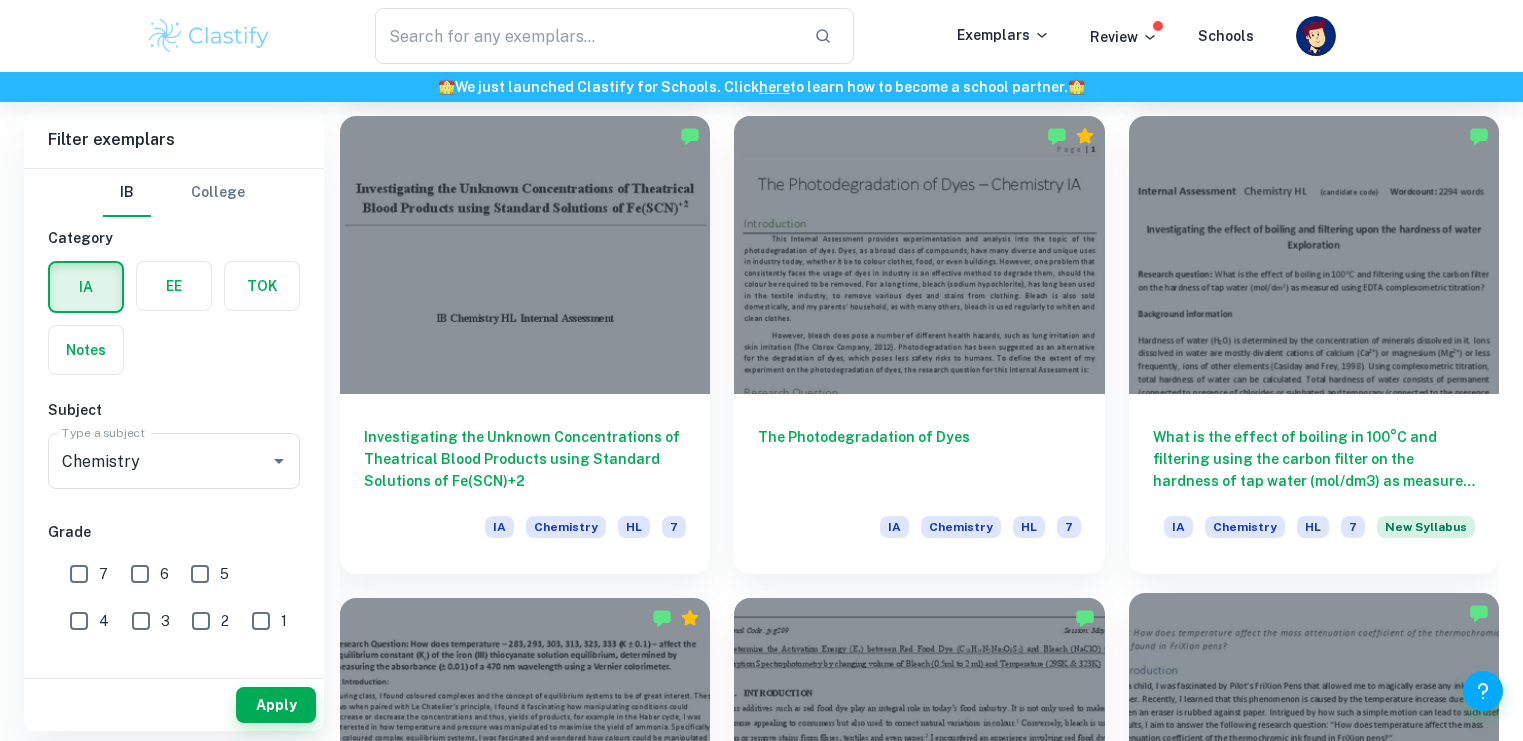 scroll, scrollTop: 1590, scrollLeft: 0, axis: vertical 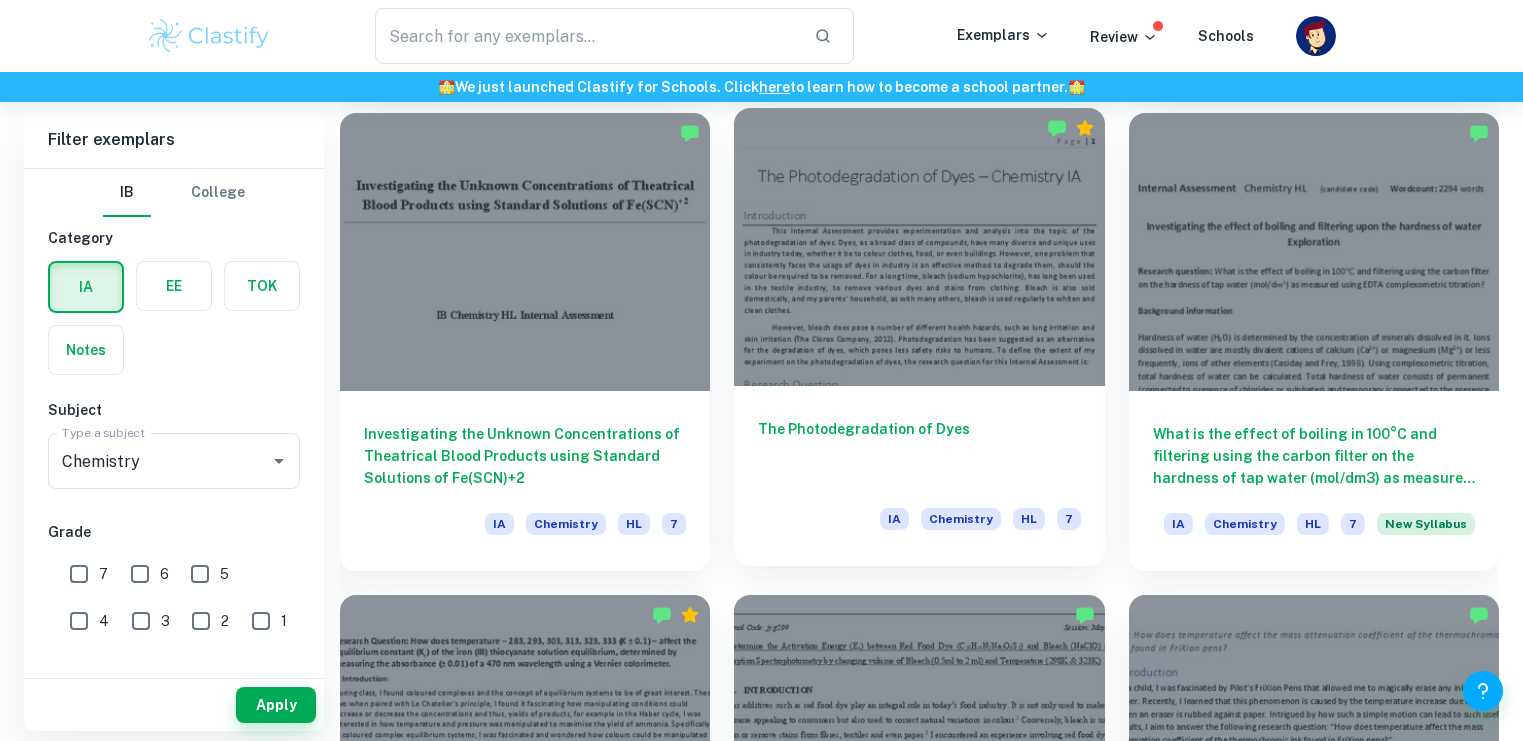 click at bounding box center (919, 247) 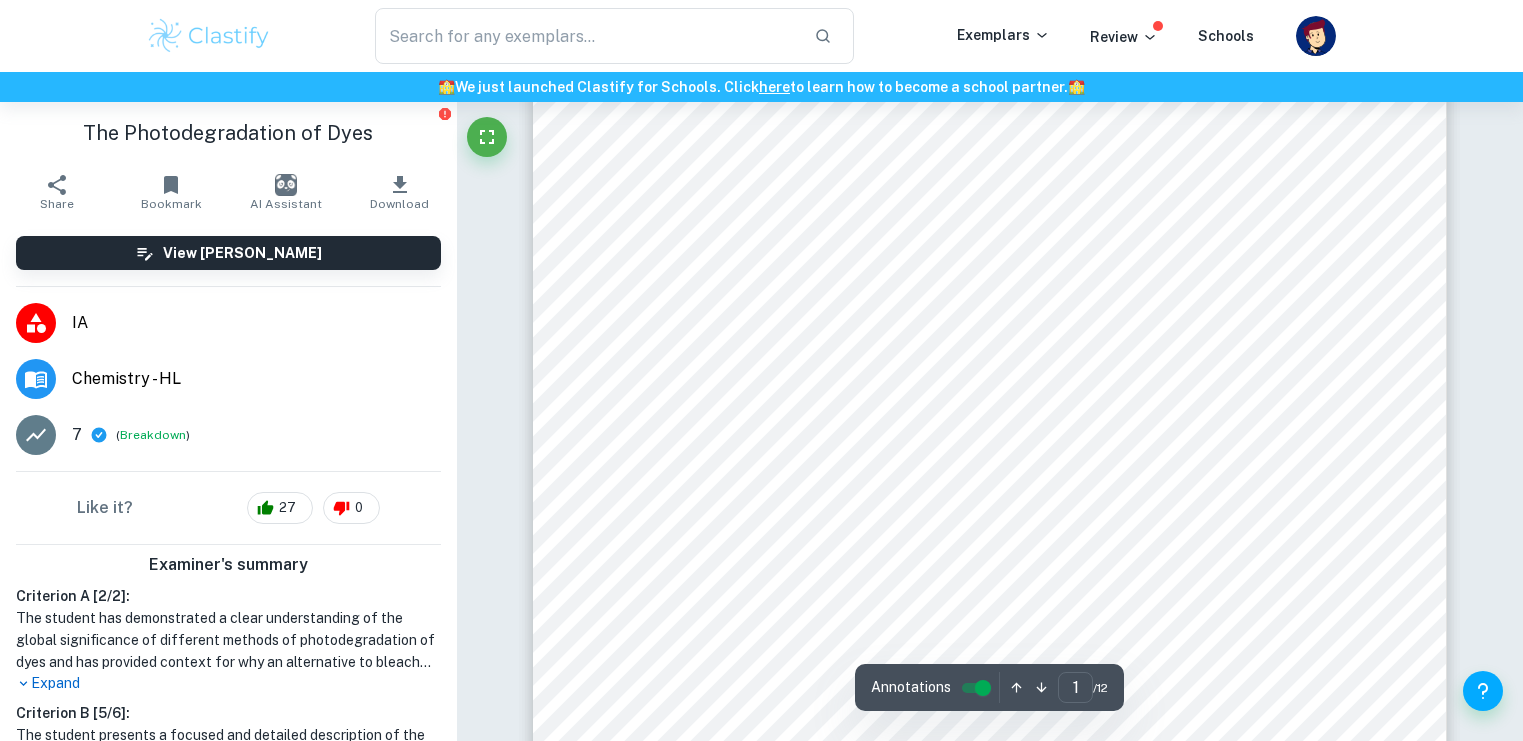 scroll, scrollTop: 134, scrollLeft: 0, axis: vertical 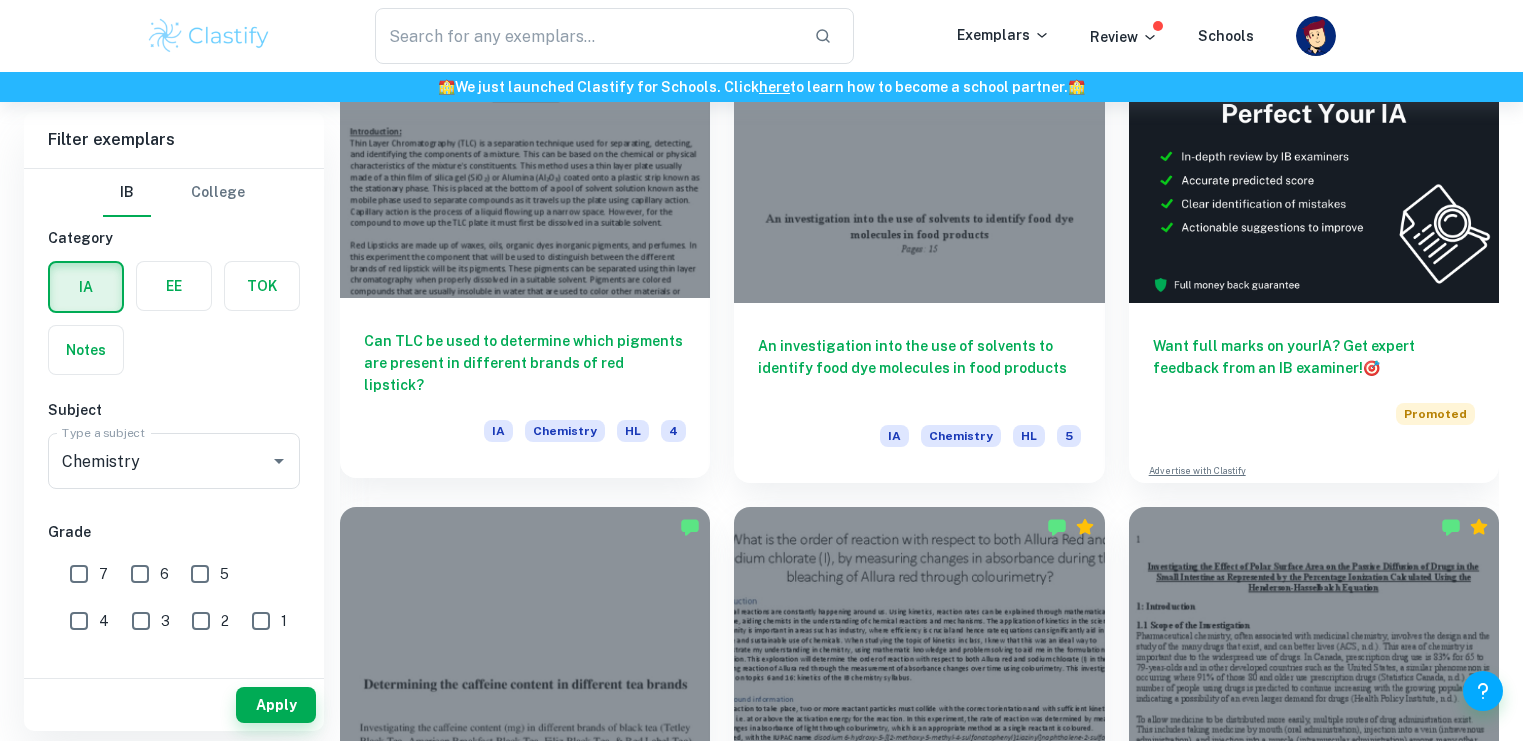 click on "Can TLC be used to determine which pigments are present in different brands of red lipstick? IA Chemistry HL 4" at bounding box center (525, 388) 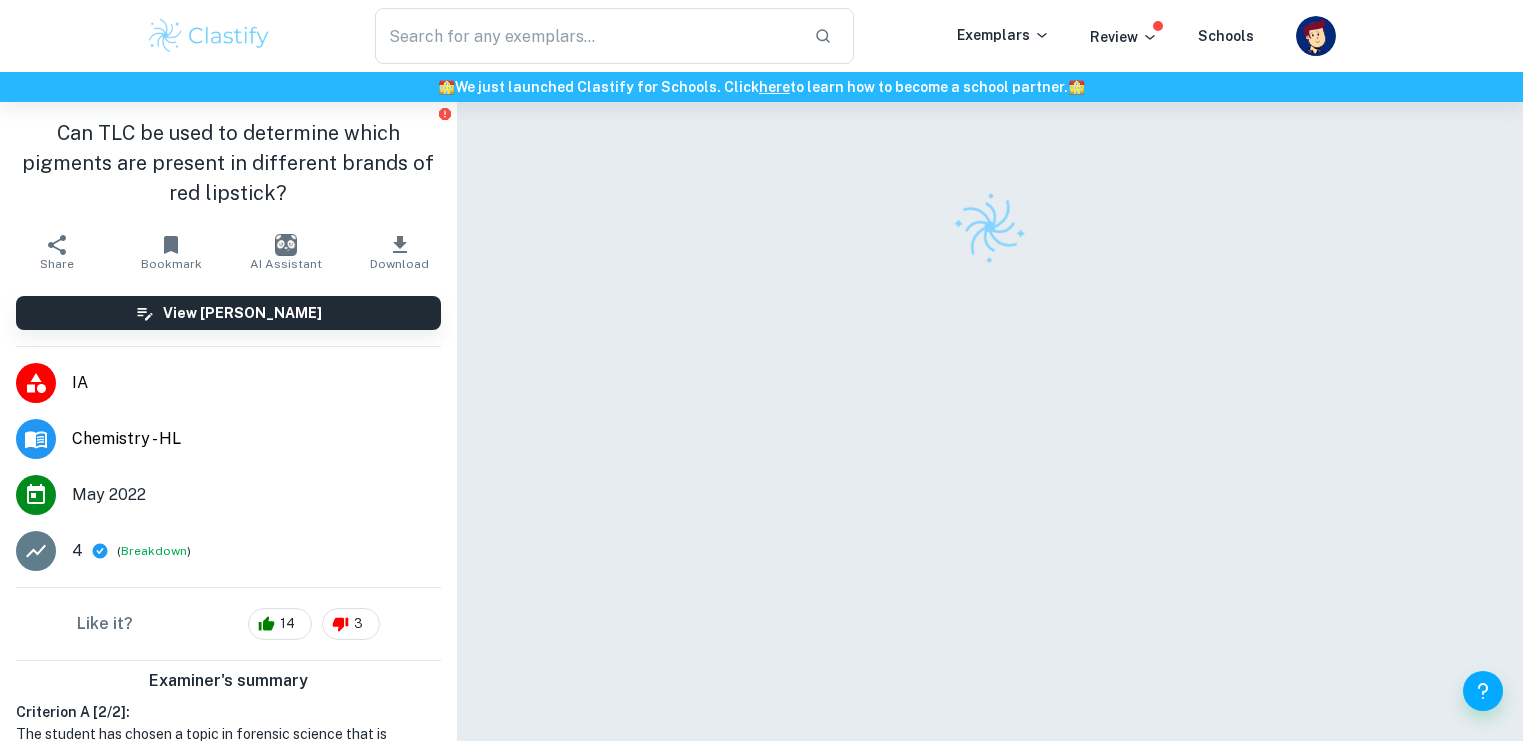 scroll, scrollTop: 102, scrollLeft: 0, axis: vertical 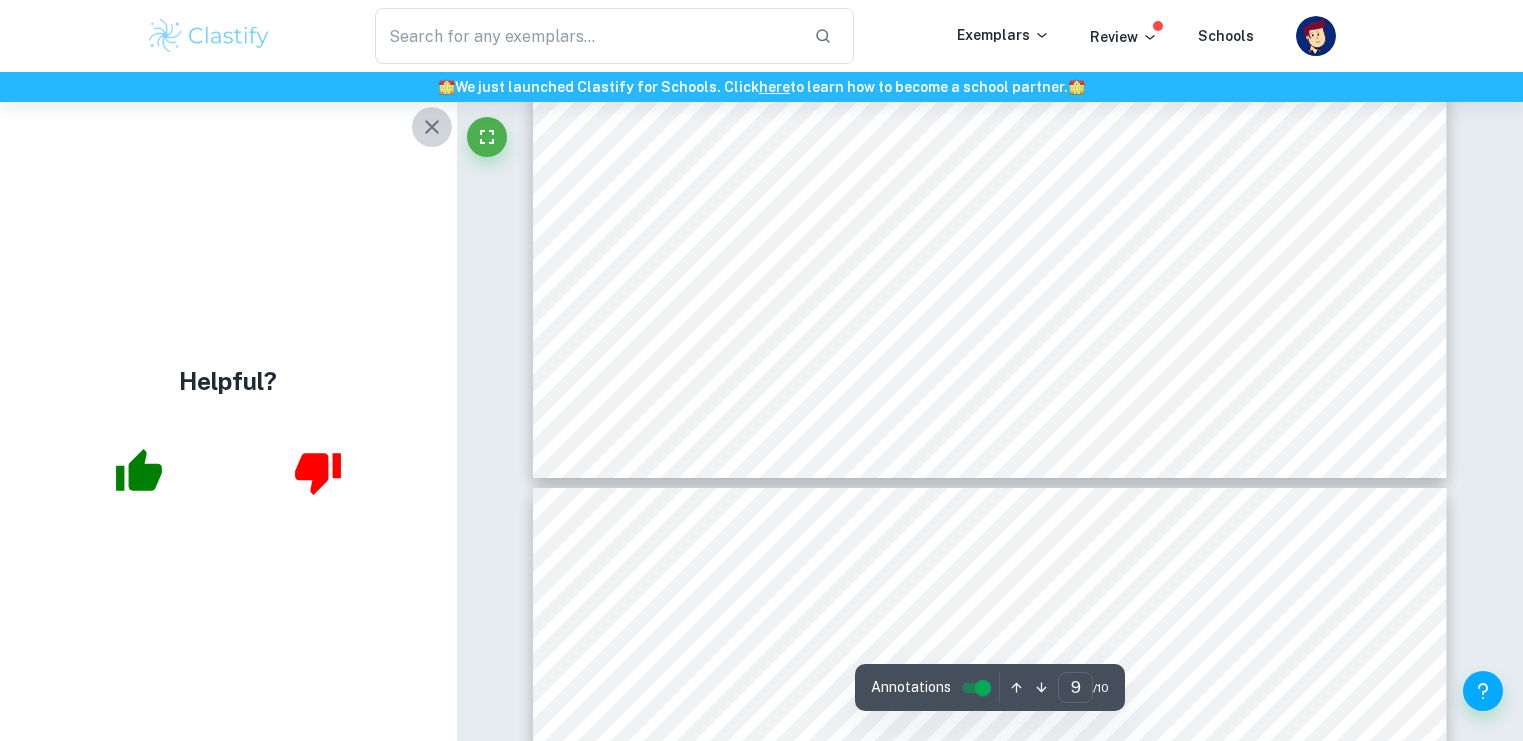 click 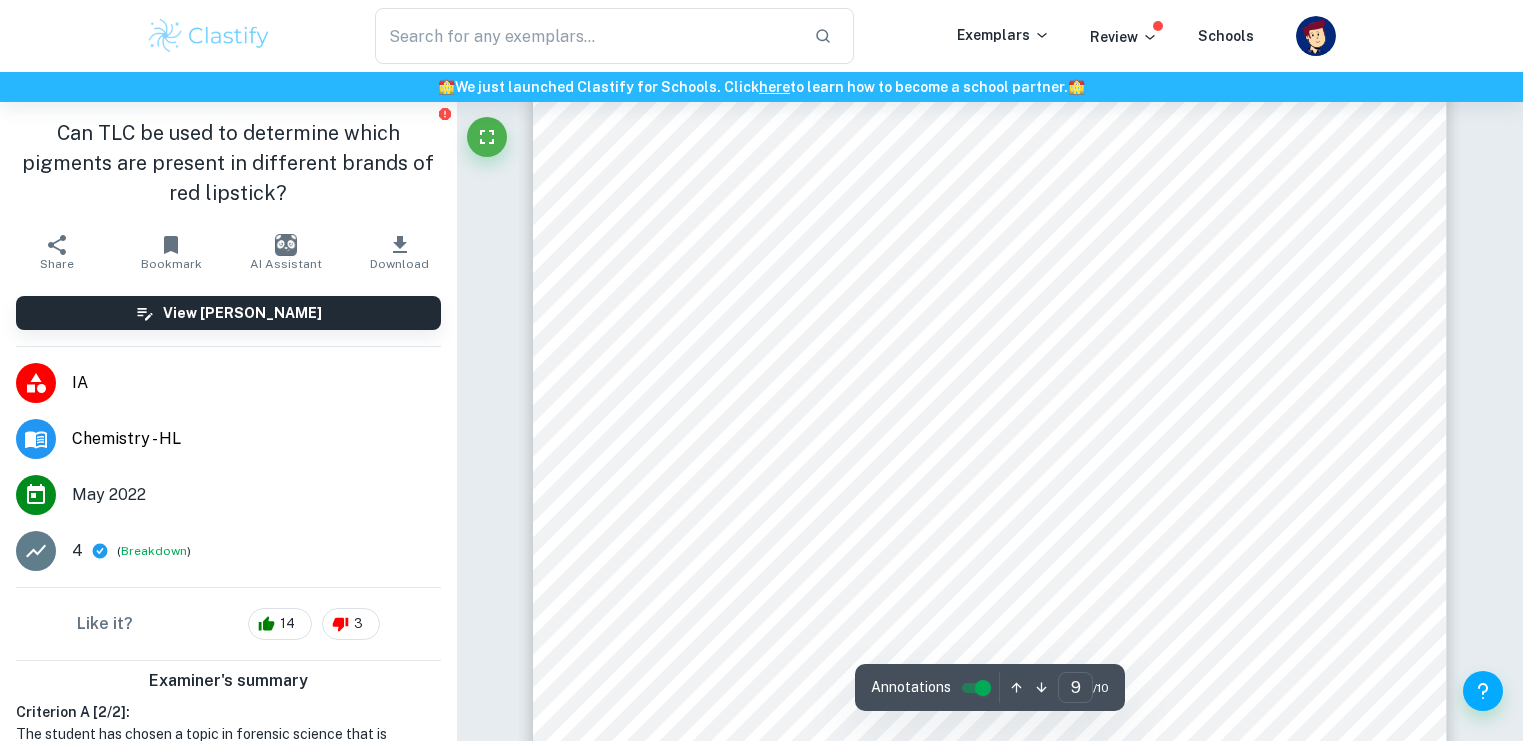 scroll, scrollTop: 10814, scrollLeft: 0, axis: vertical 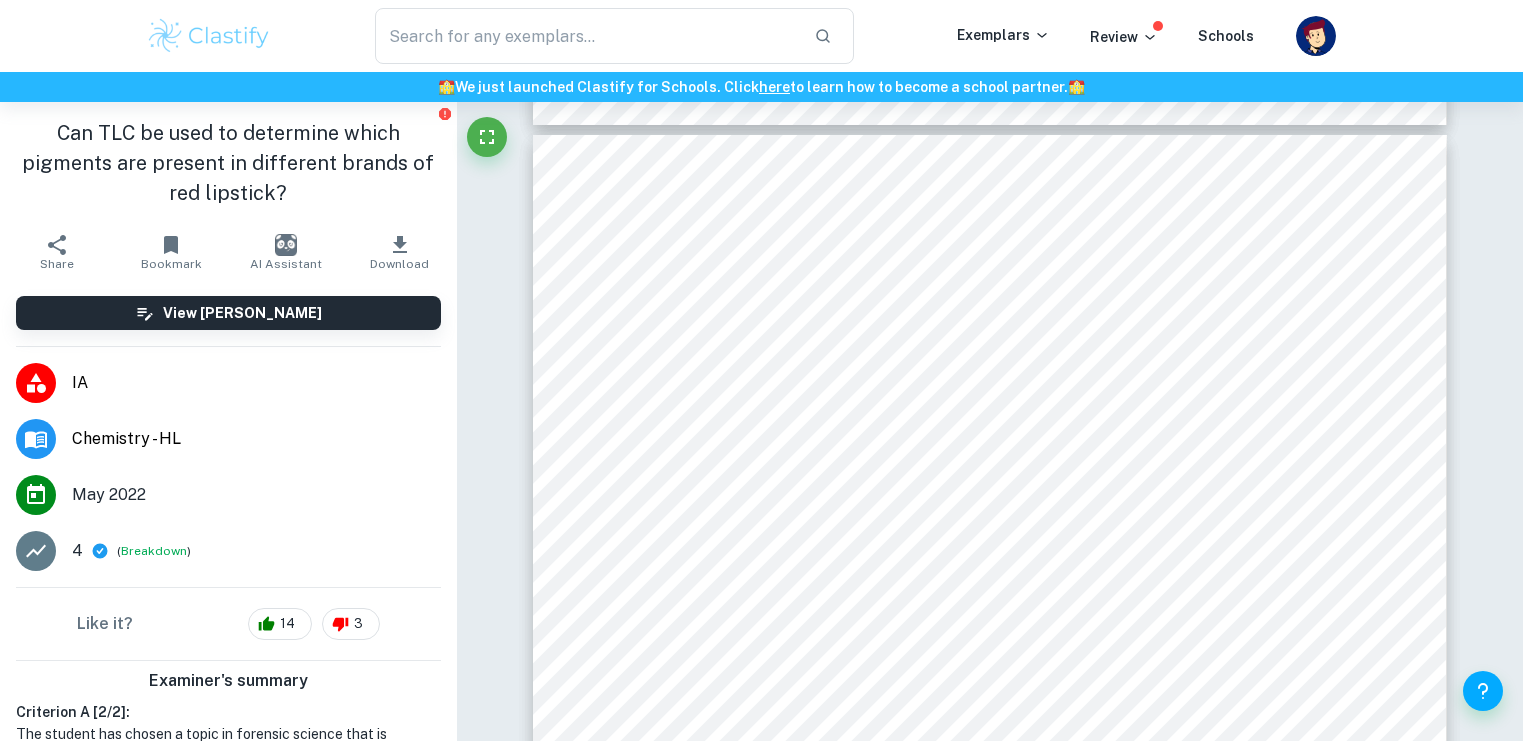 type on "8" 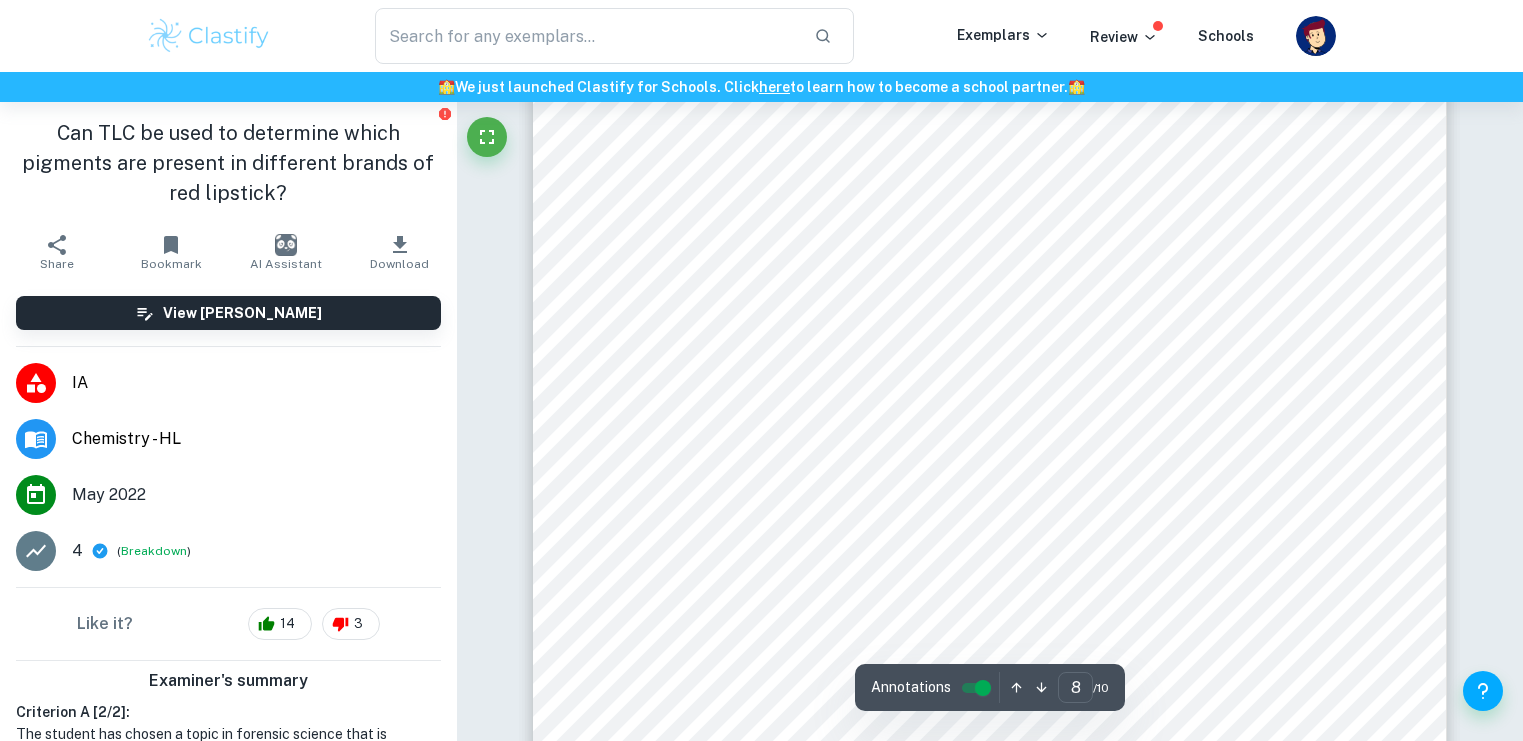 scroll, scrollTop: 9080, scrollLeft: 0, axis: vertical 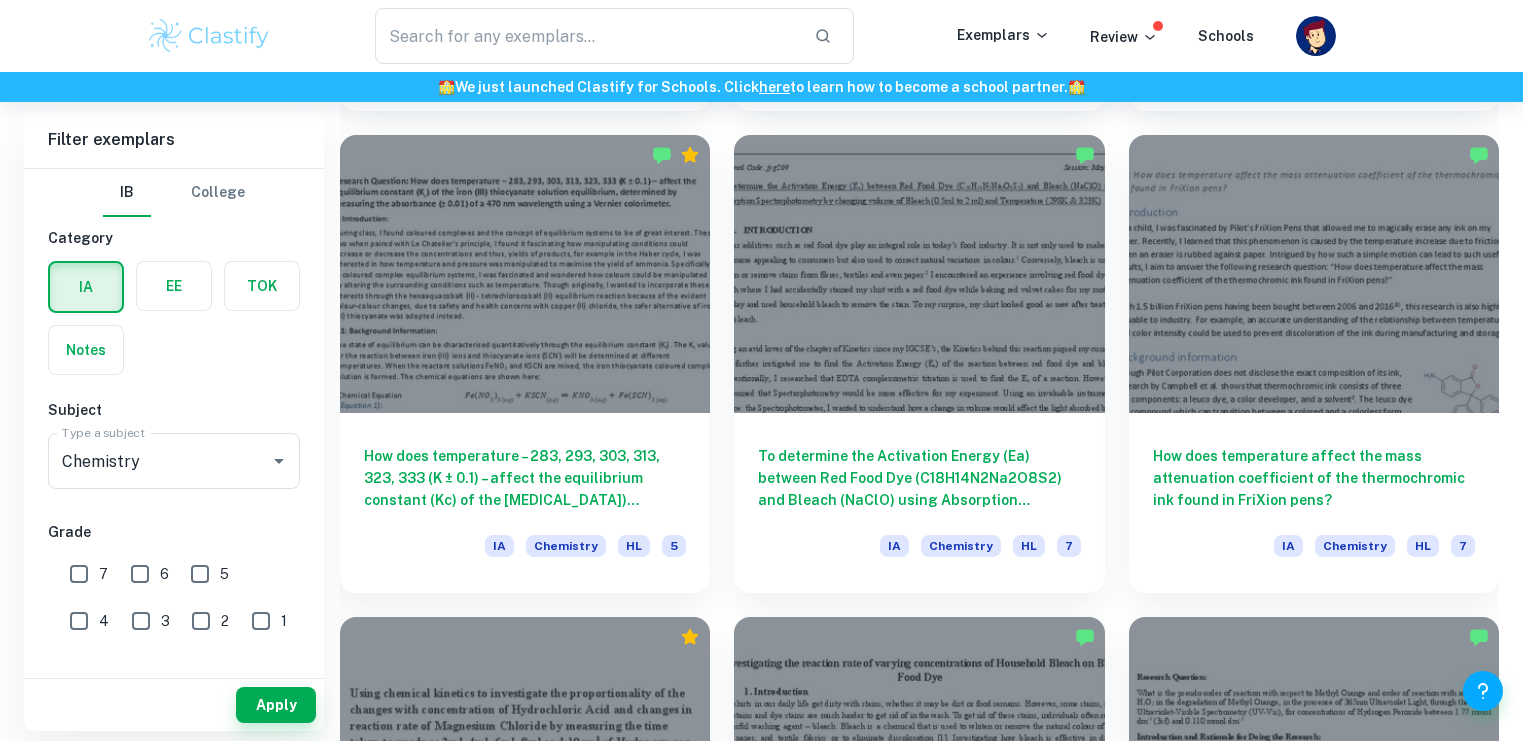click on "🏫  We just launched Clastify for Schools. Click  here  to learn how to become a school partner.  🏫" at bounding box center (761, 87) 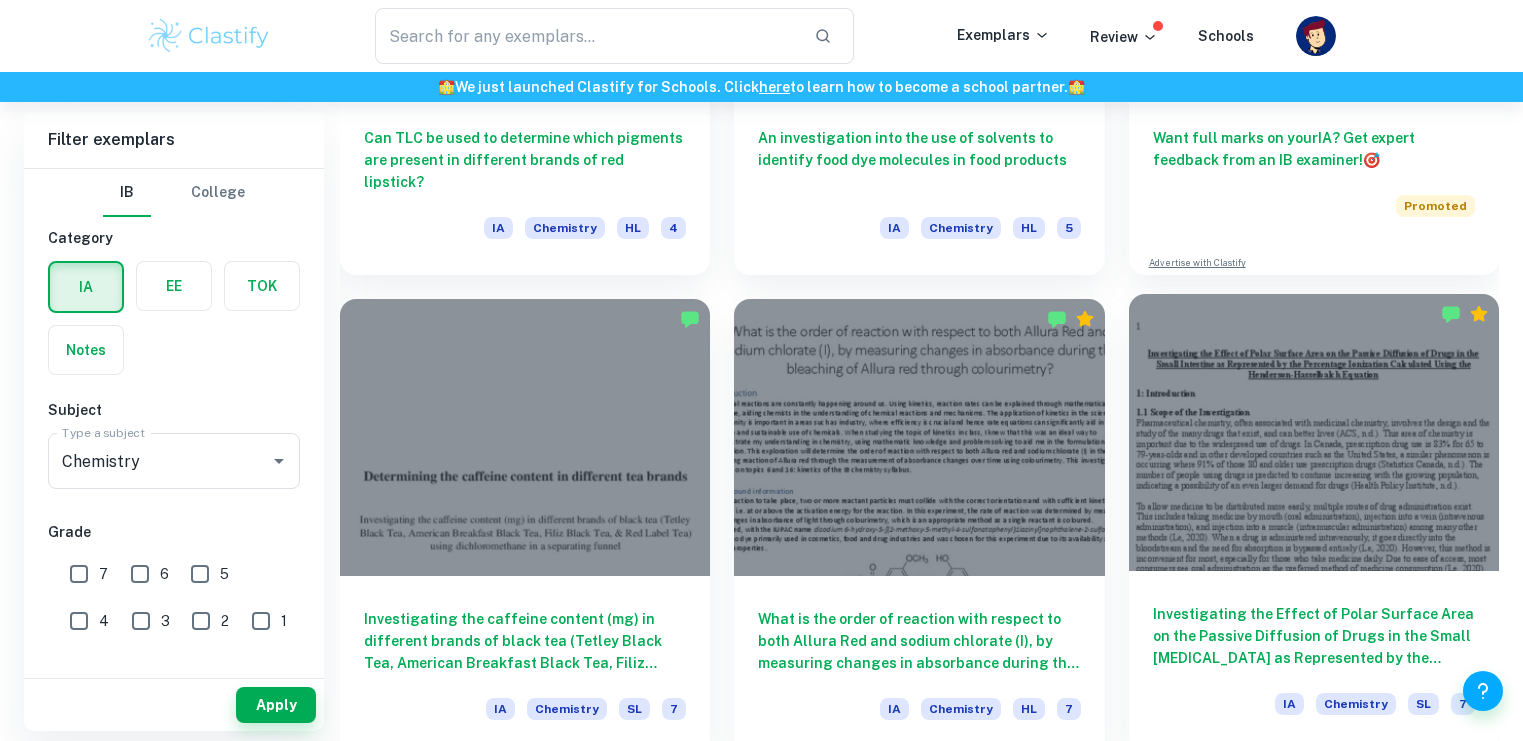 scroll, scrollTop: 998, scrollLeft: 0, axis: vertical 